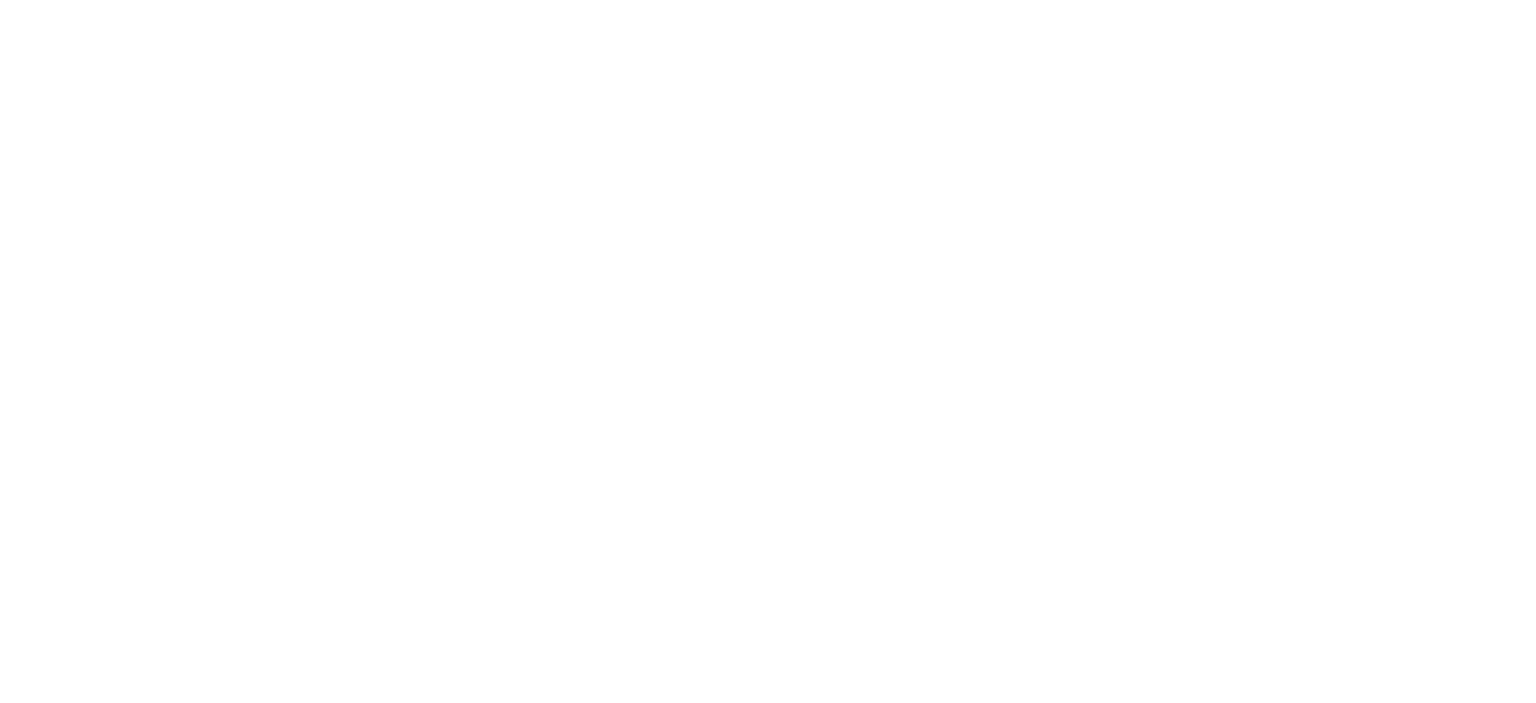 scroll, scrollTop: 0, scrollLeft: 0, axis: both 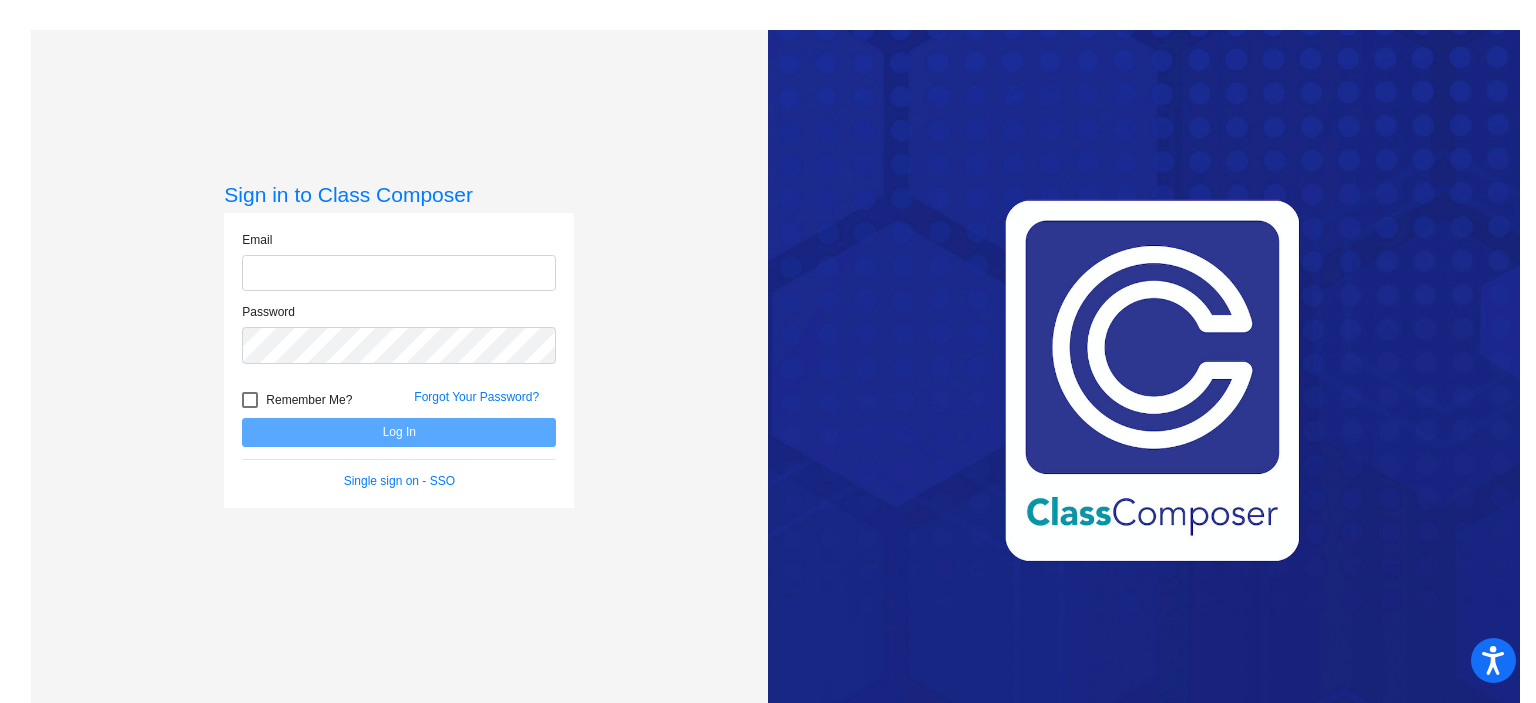type on "[EMAIL_ADDRESS][DOMAIN_NAME]" 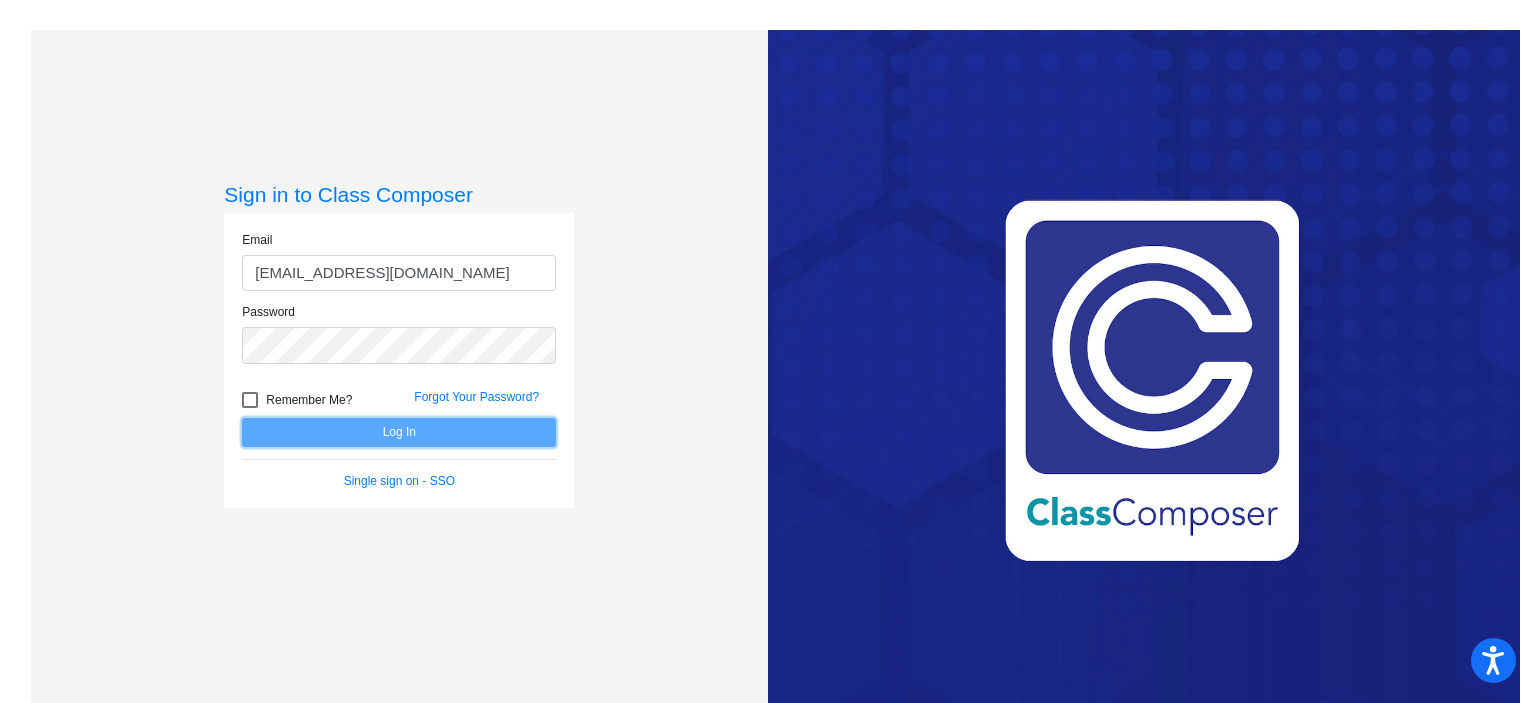 click on "Log In" 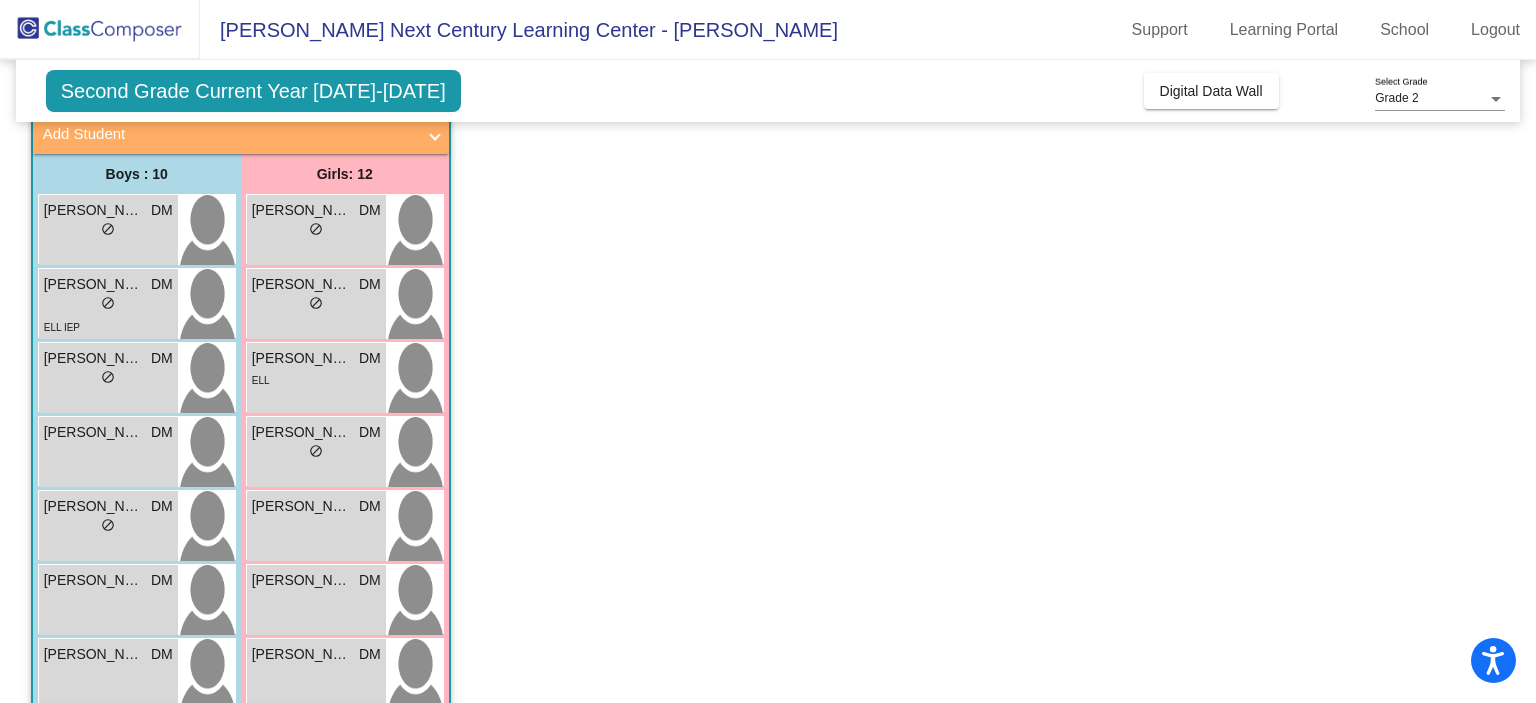scroll, scrollTop: 0, scrollLeft: 0, axis: both 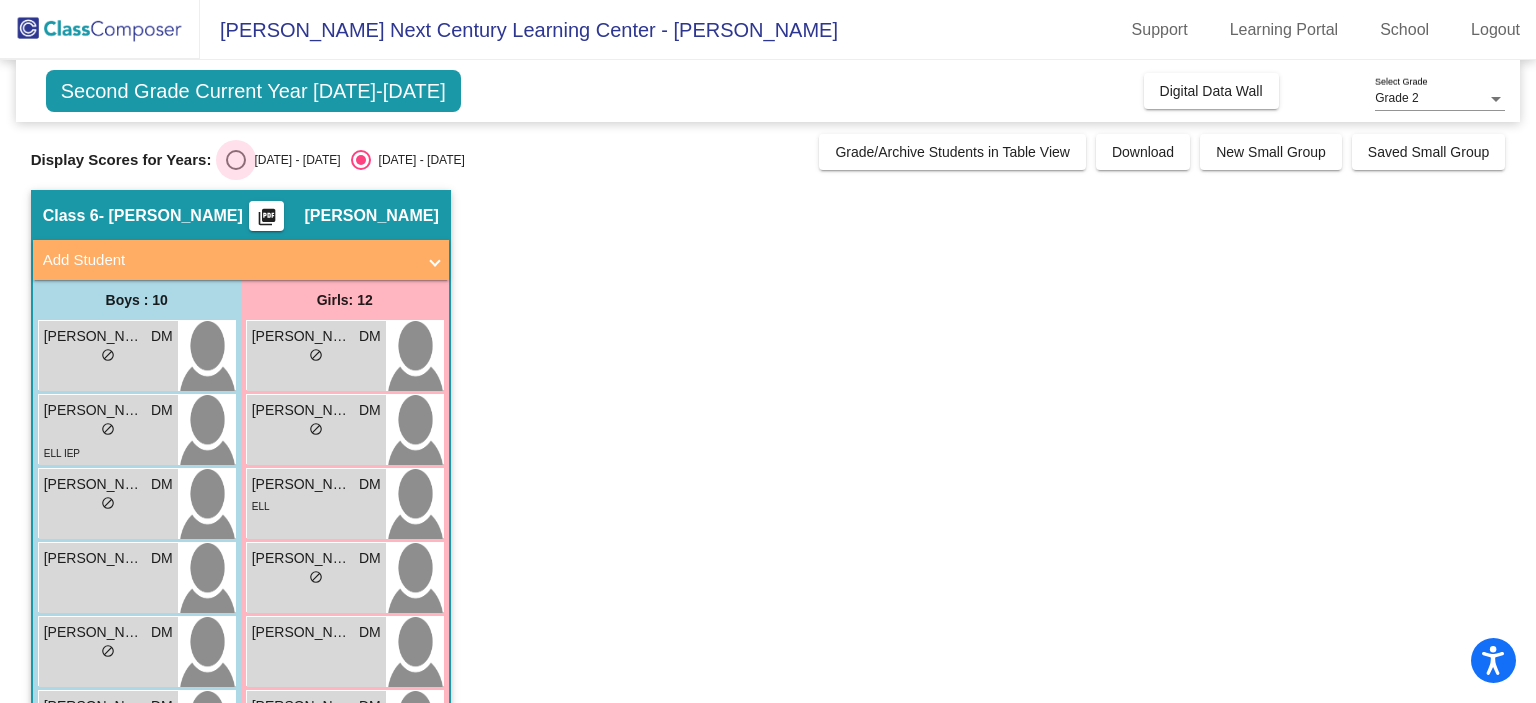 click at bounding box center [236, 160] 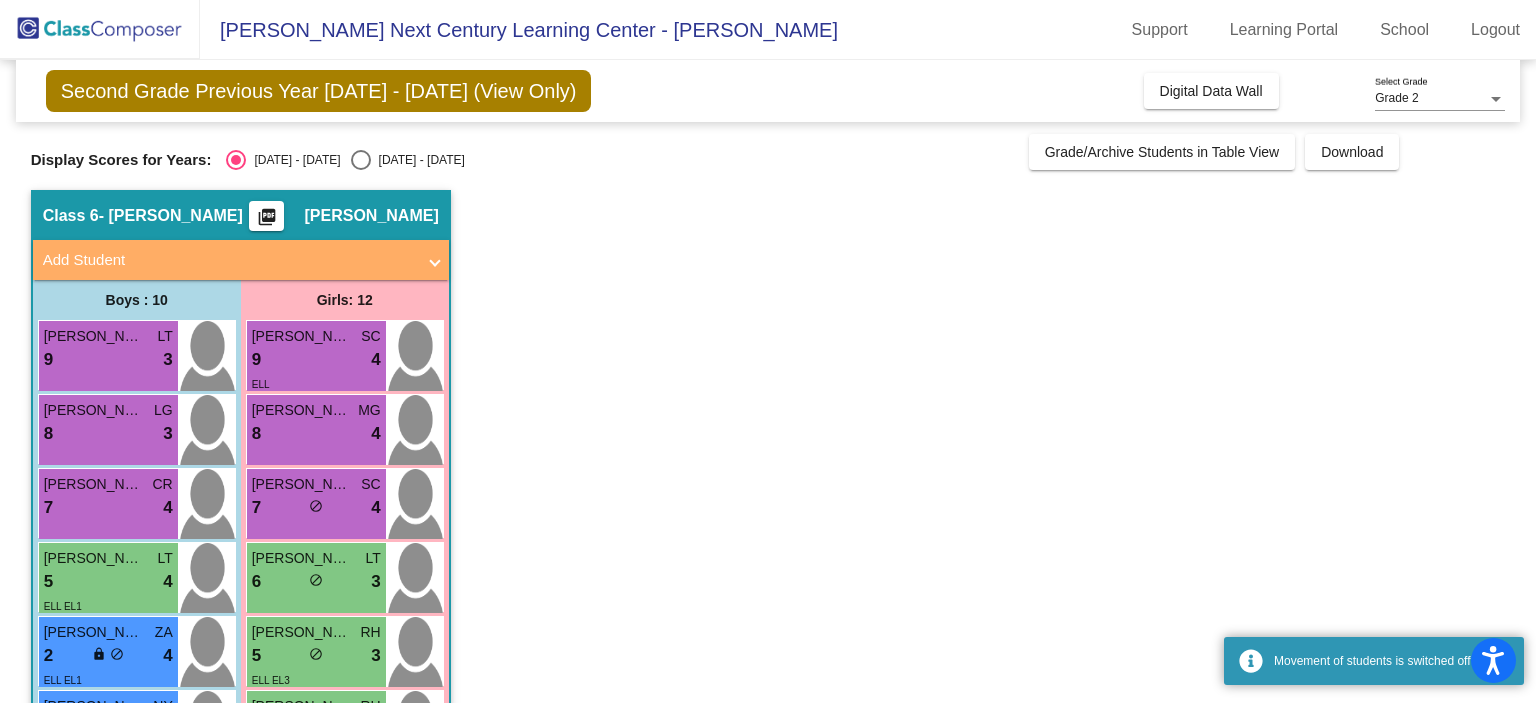 scroll, scrollTop: 452, scrollLeft: 0, axis: vertical 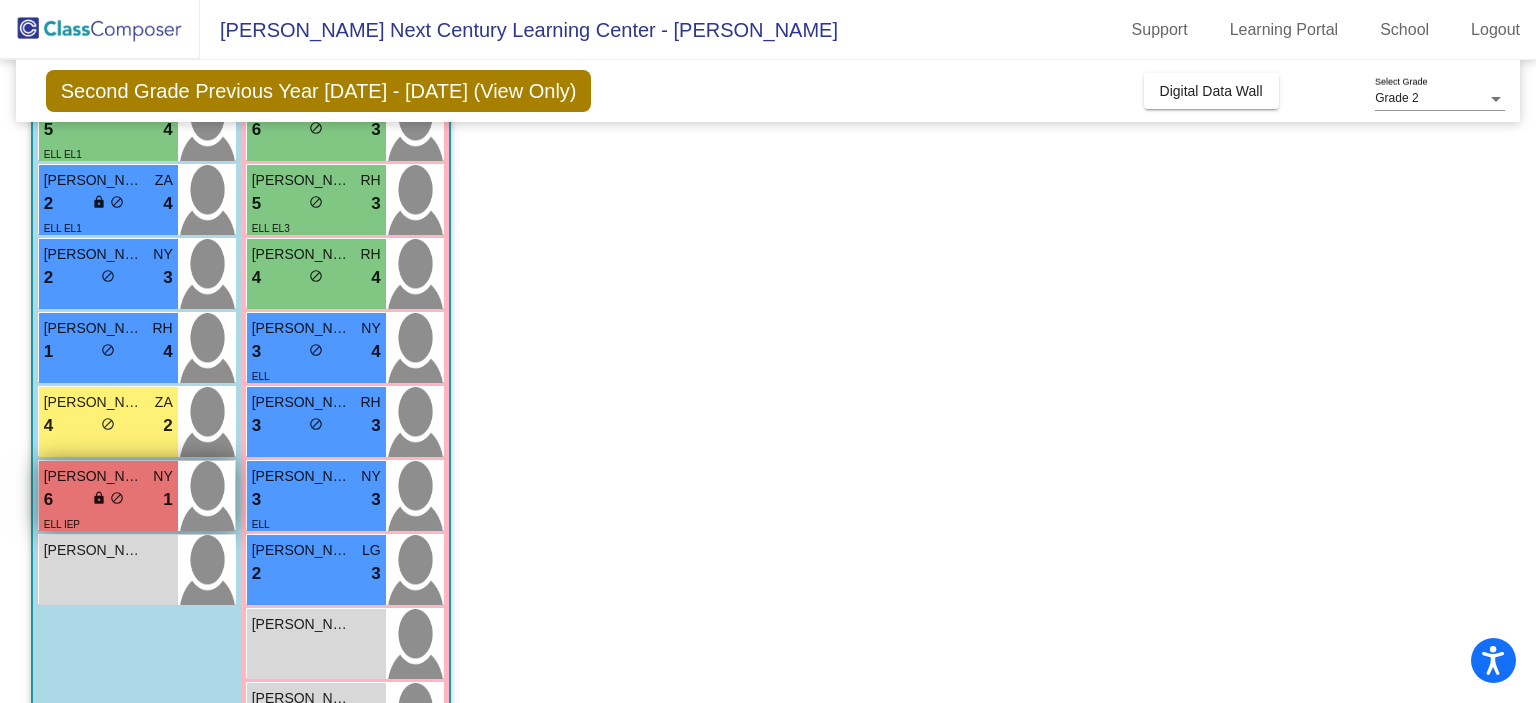 click on "[PERSON_NAME]" at bounding box center (94, 476) 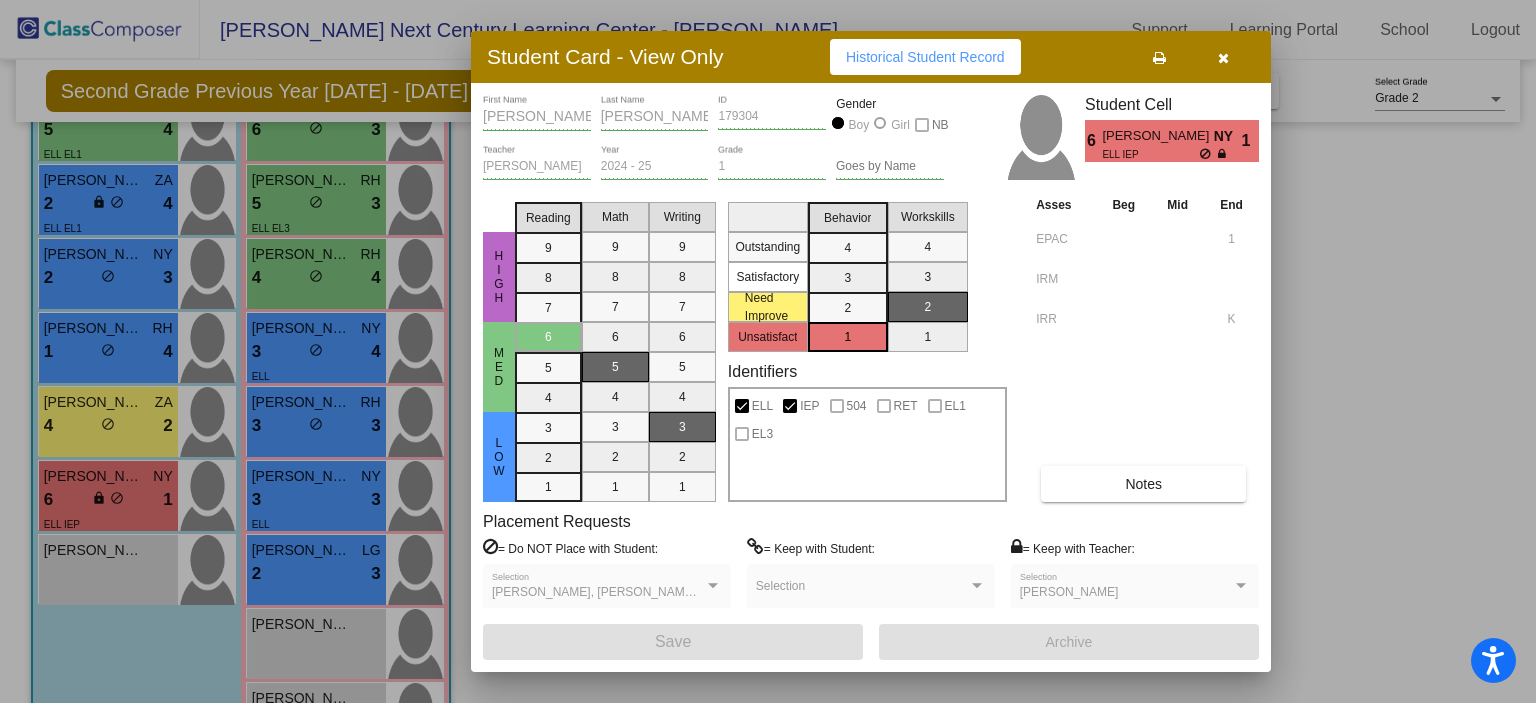 click on "Notes" at bounding box center [1143, 484] 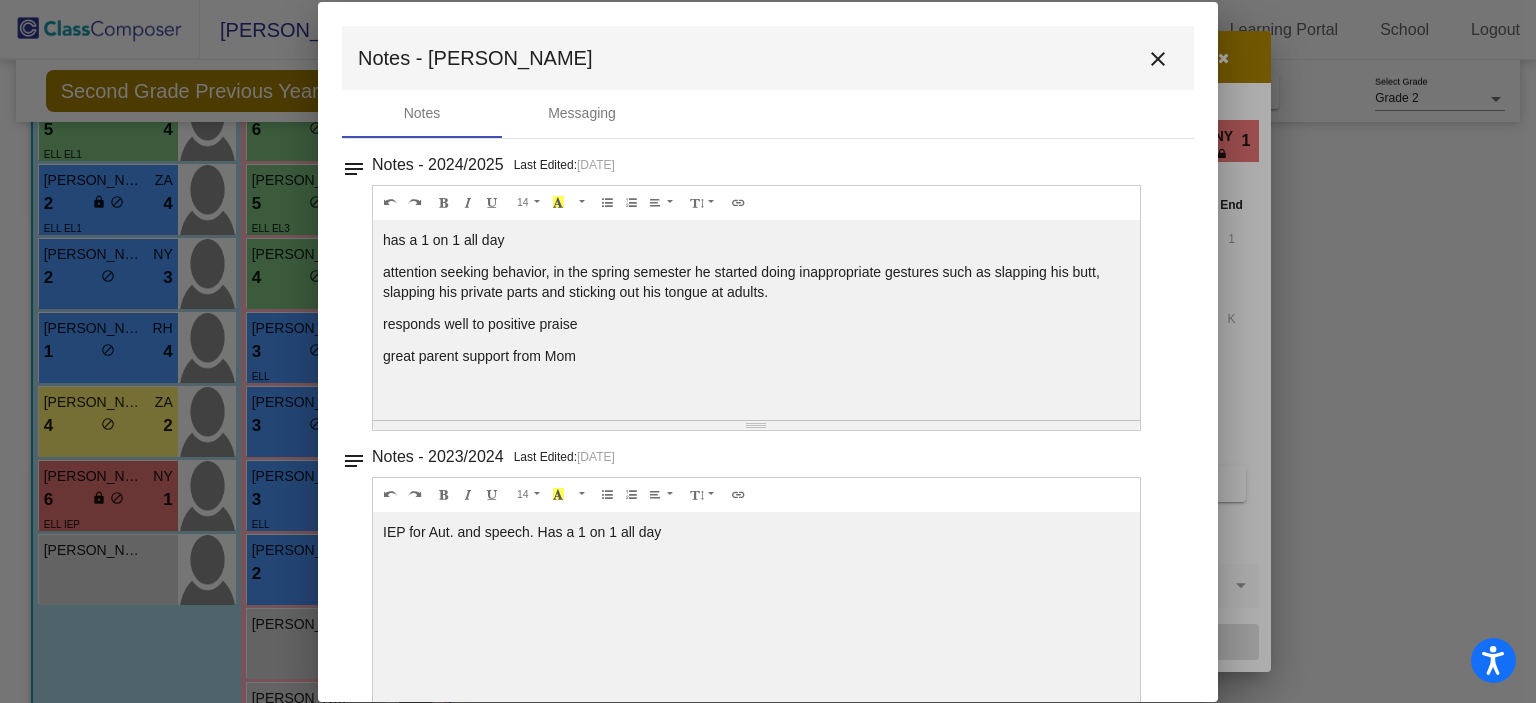 click on "close" at bounding box center (1158, 59) 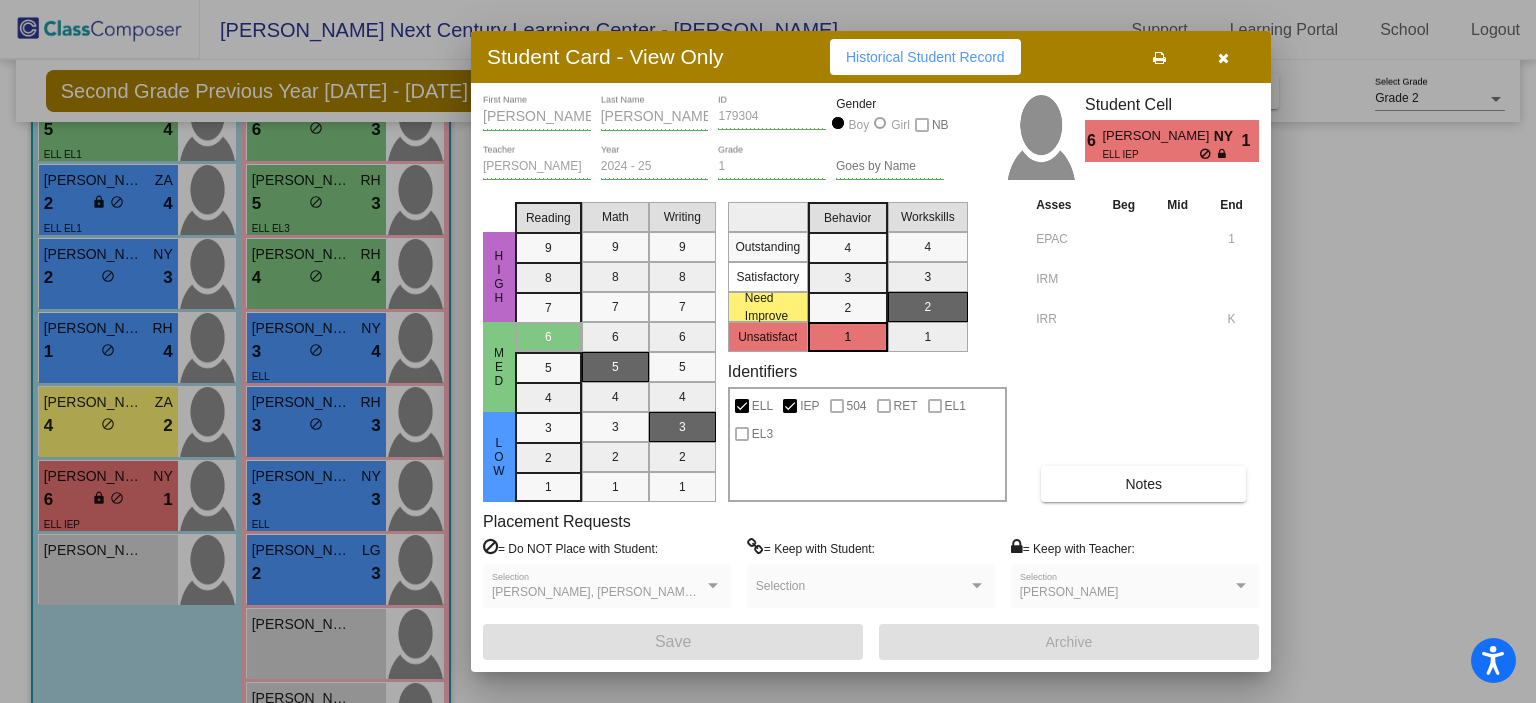 click at bounding box center (1223, 57) 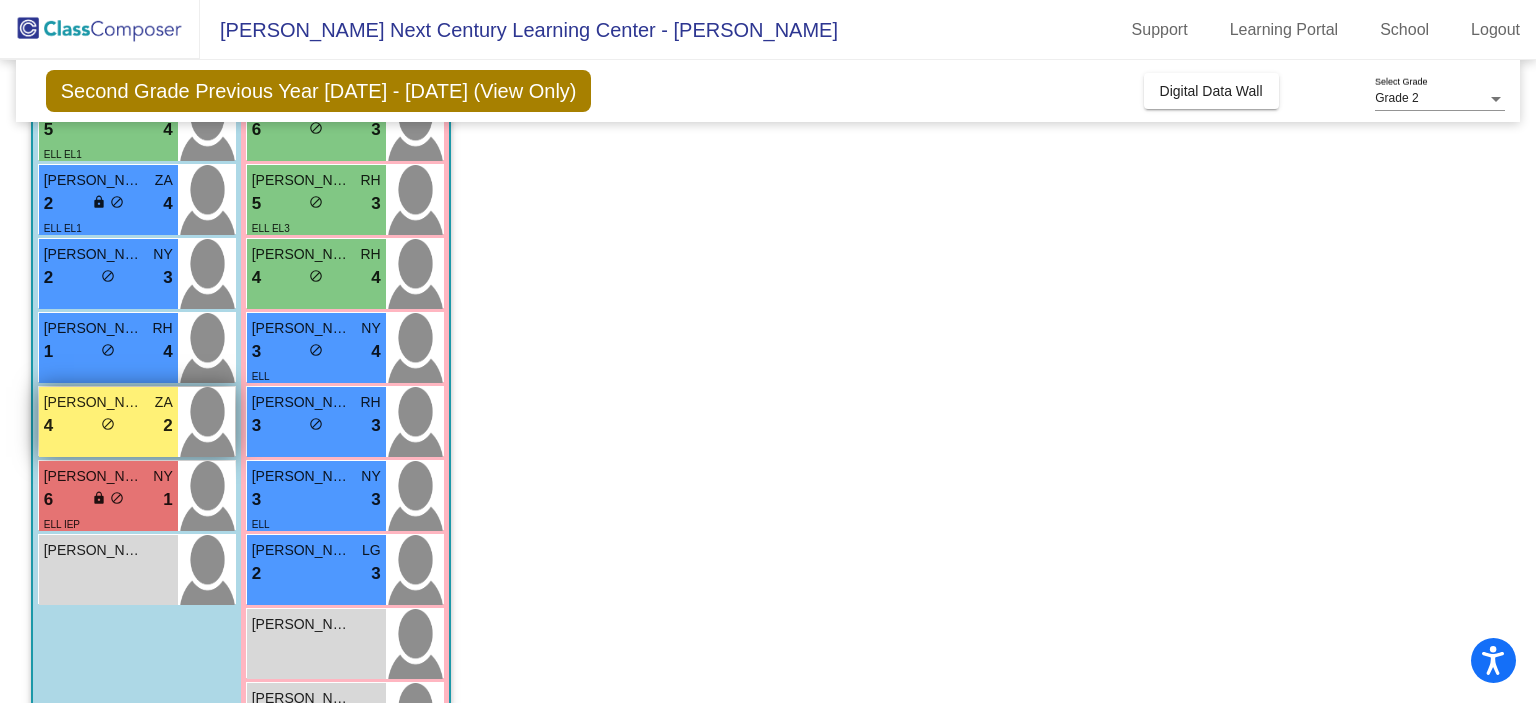 click on "4 lock do_not_disturb_alt 2" at bounding box center (108, 426) 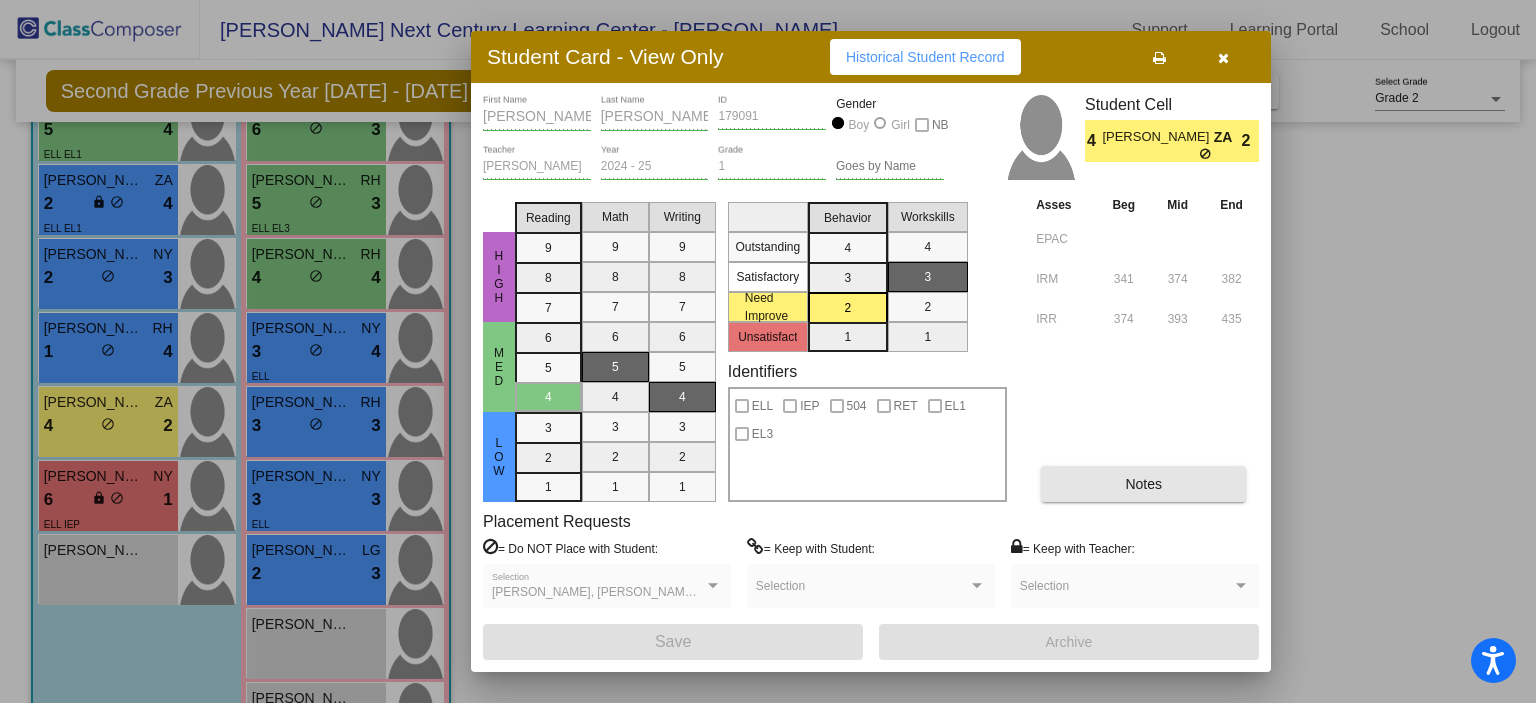 click on "Notes" at bounding box center (1143, 484) 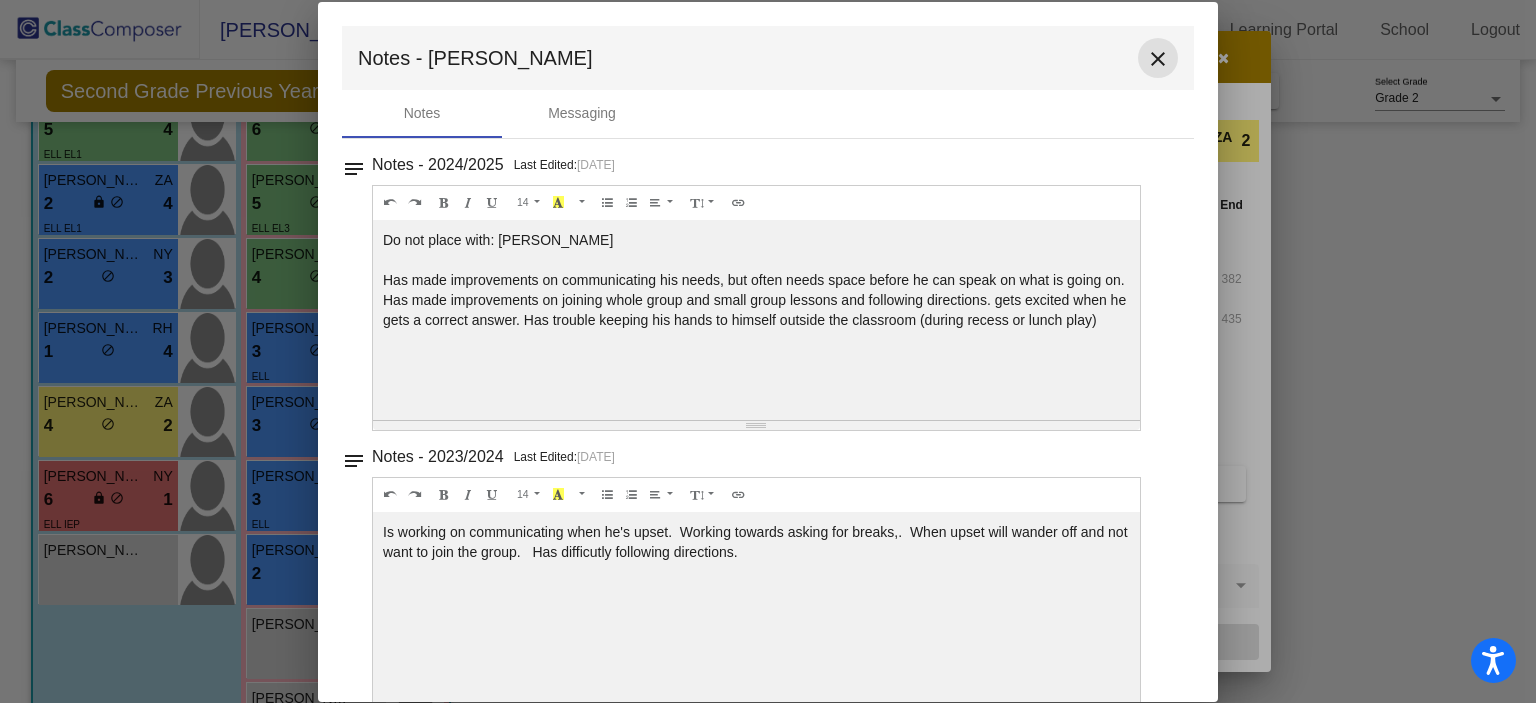 click on "close" at bounding box center (1158, 58) 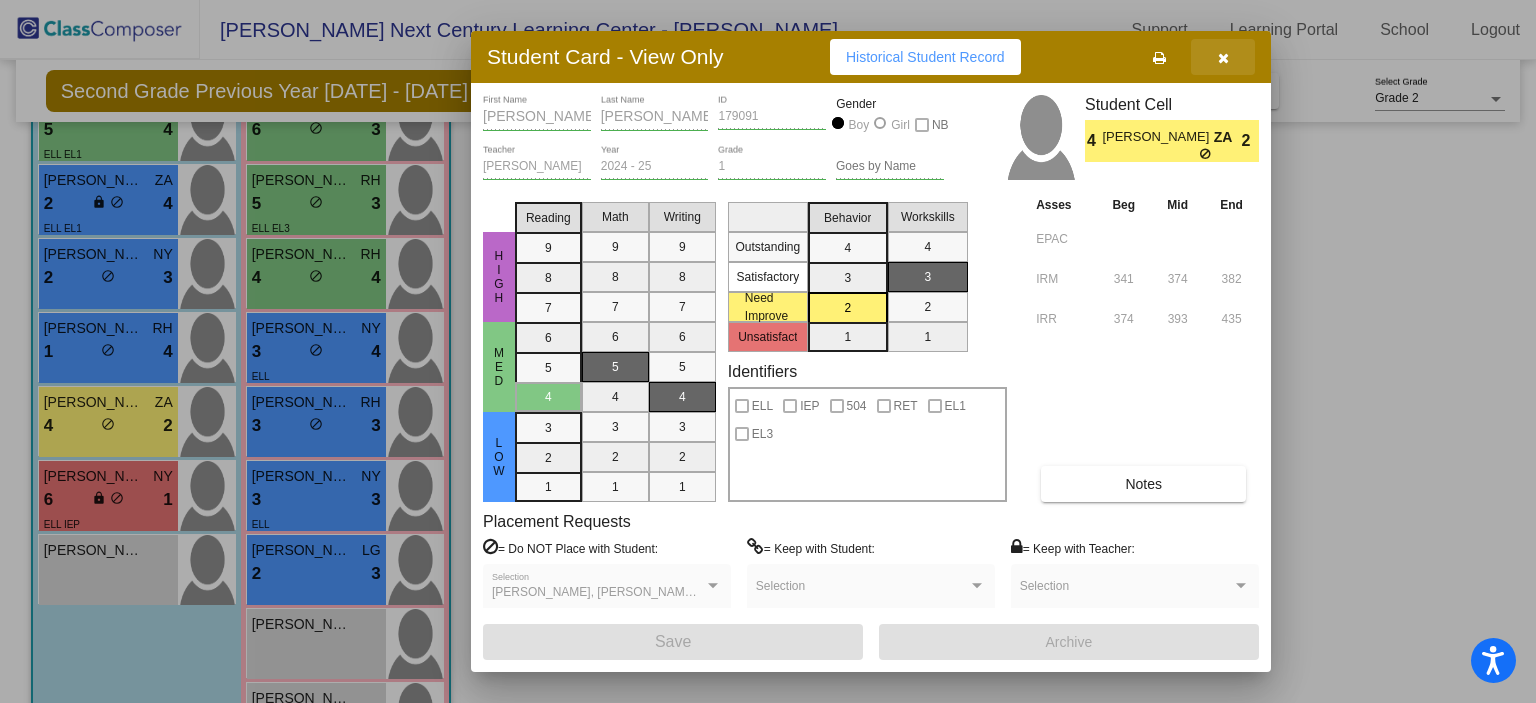 click at bounding box center (1223, 57) 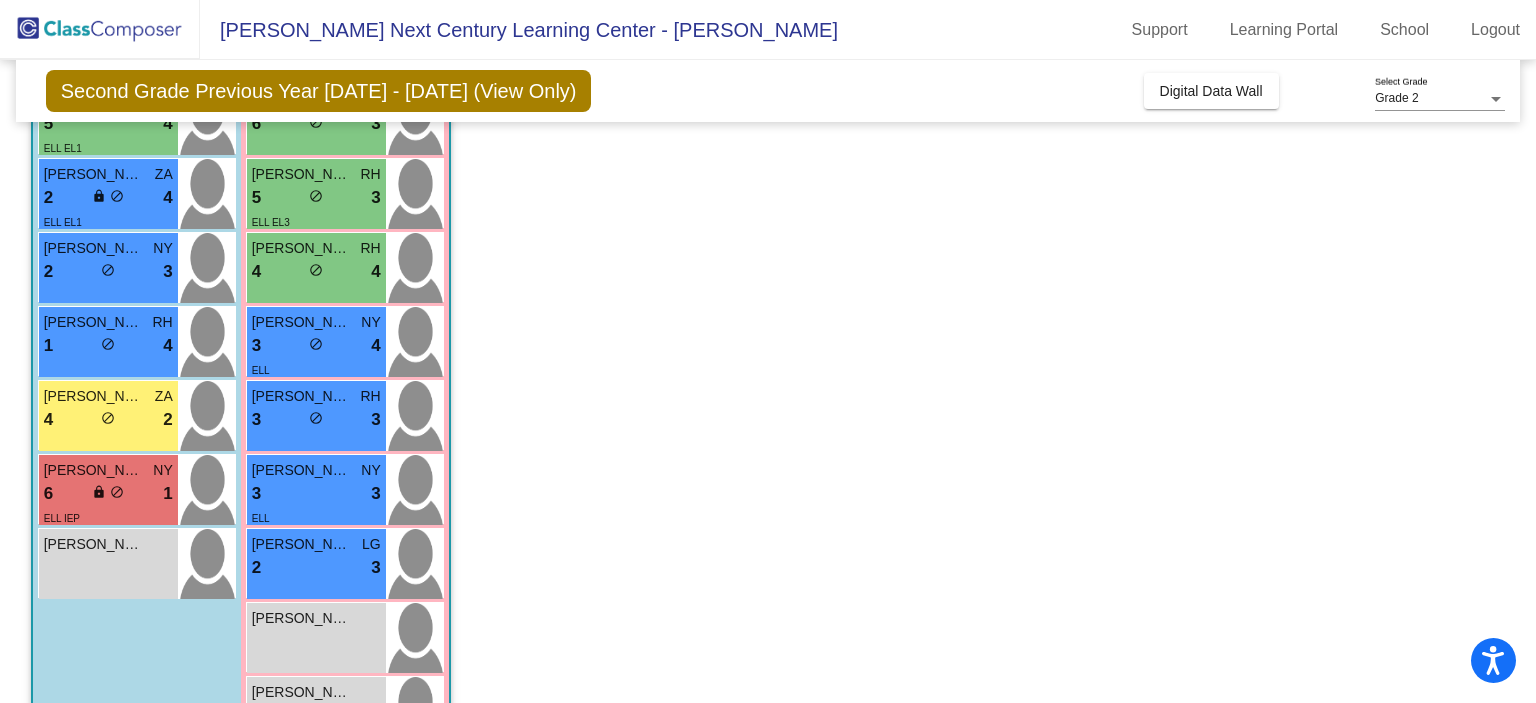 scroll, scrollTop: 456, scrollLeft: 0, axis: vertical 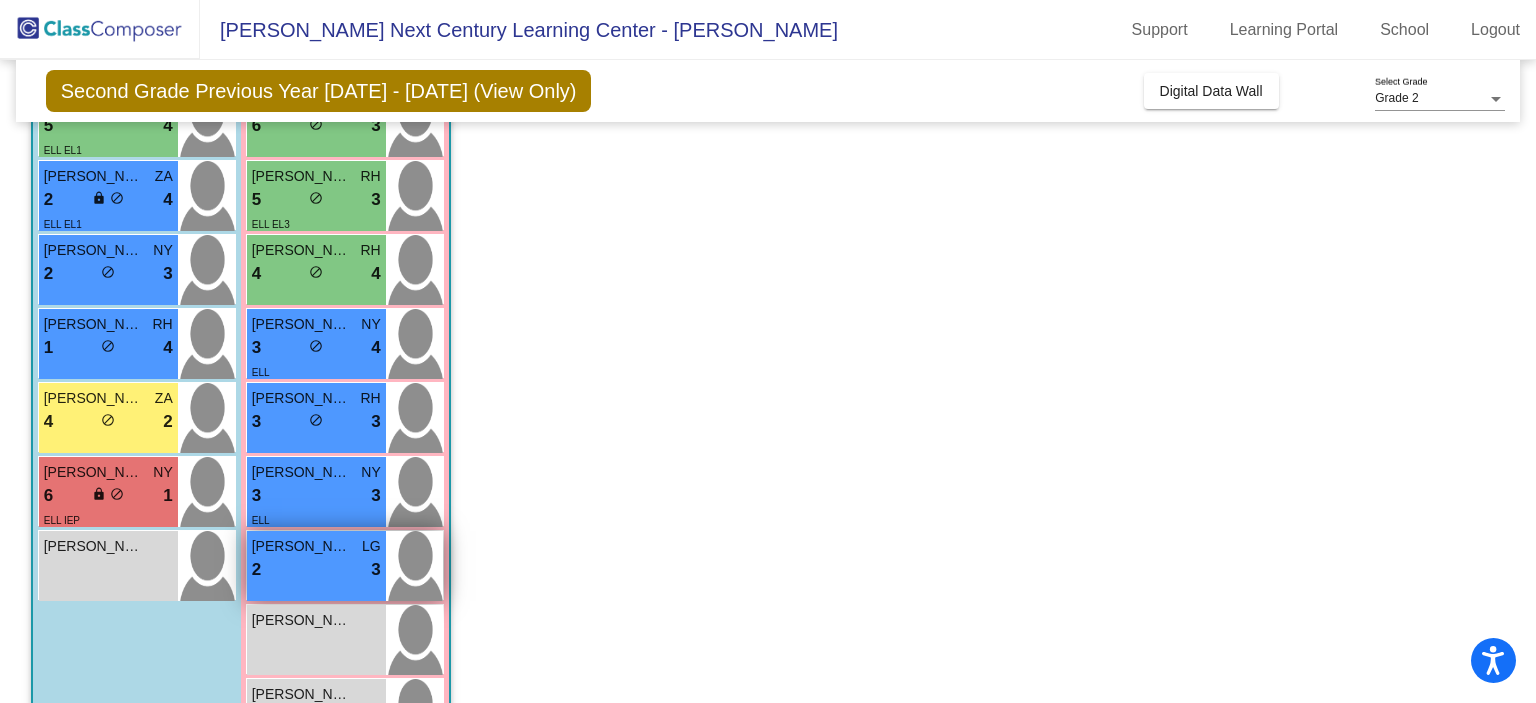 click on "[PERSON_NAME] [PERSON_NAME] 2 lock do_not_disturb_alt 3" at bounding box center (316, 566) 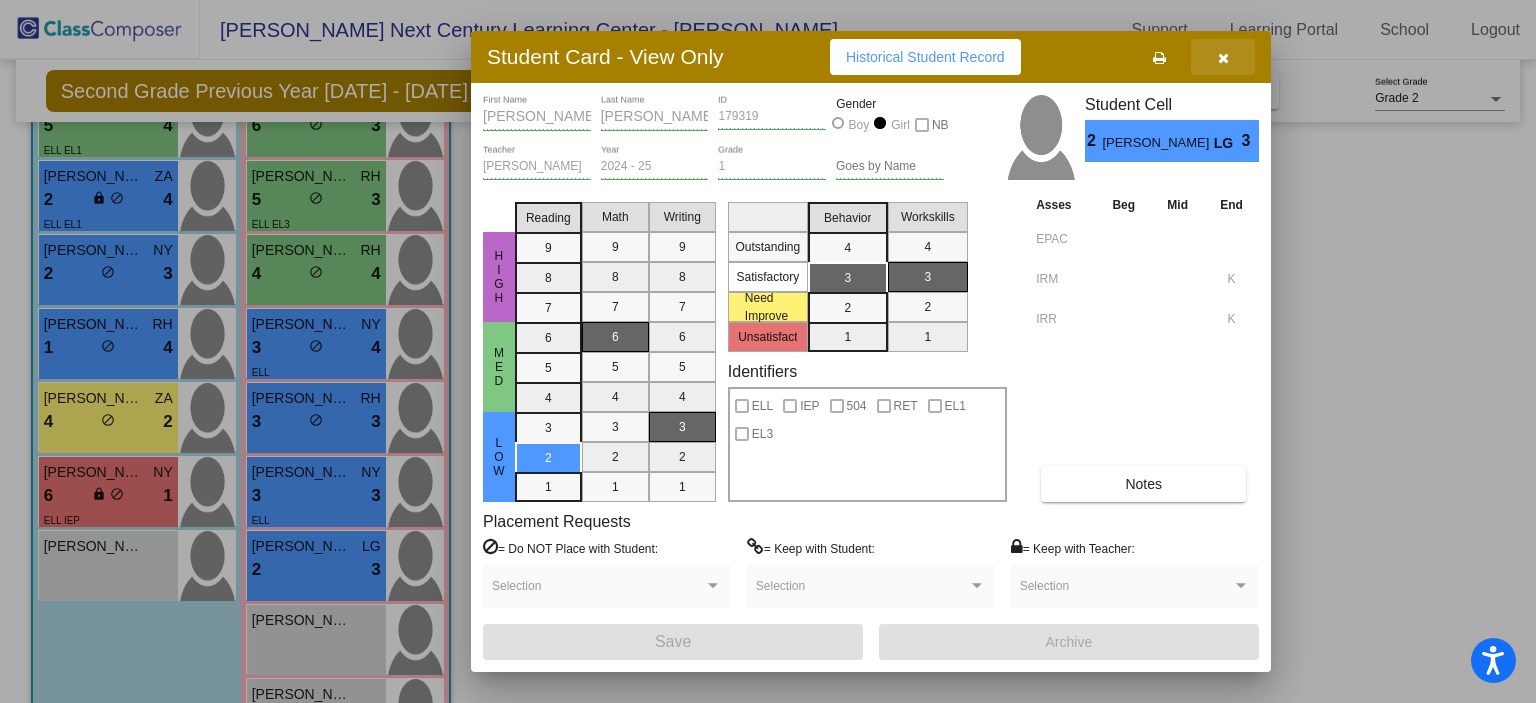 click at bounding box center [1223, 57] 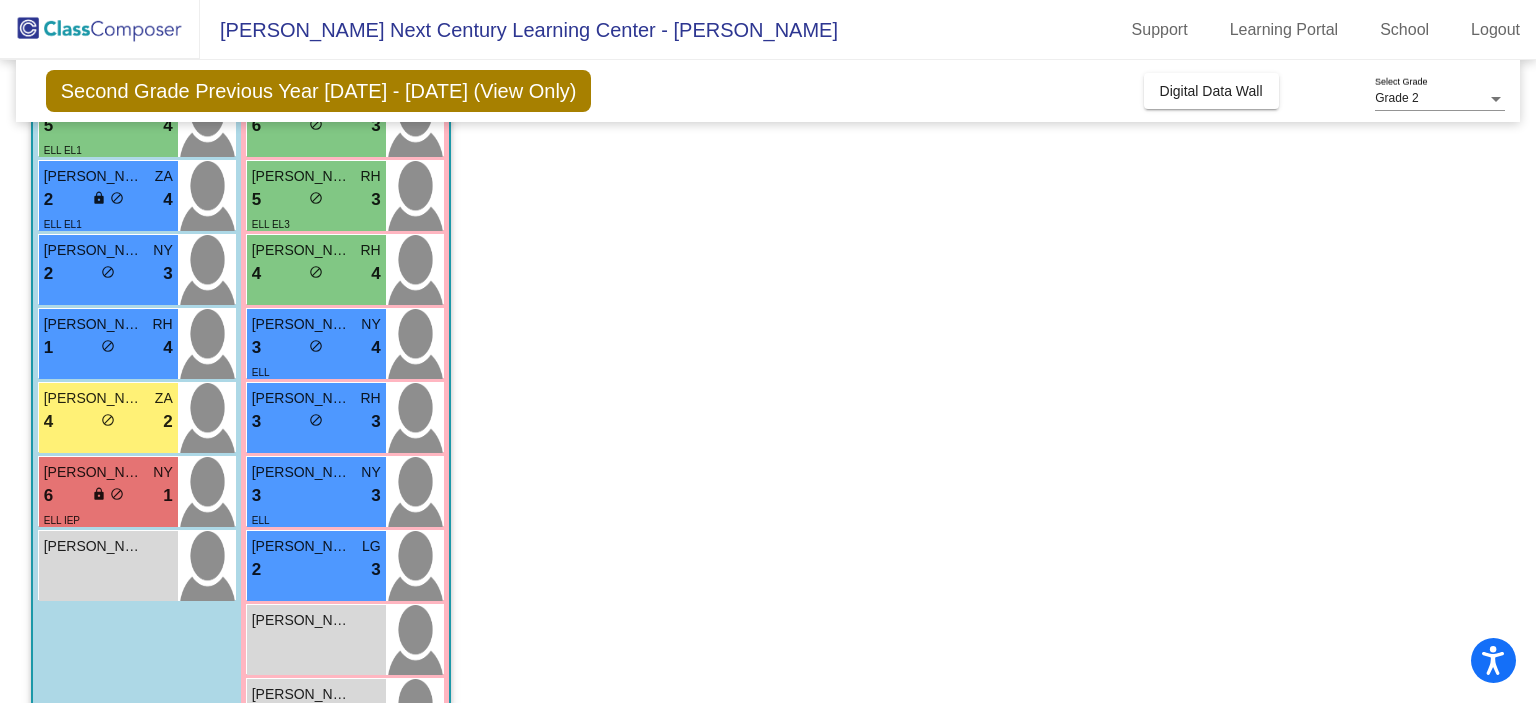 scroll, scrollTop: 536, scrollLeft: 0, axis: vertical 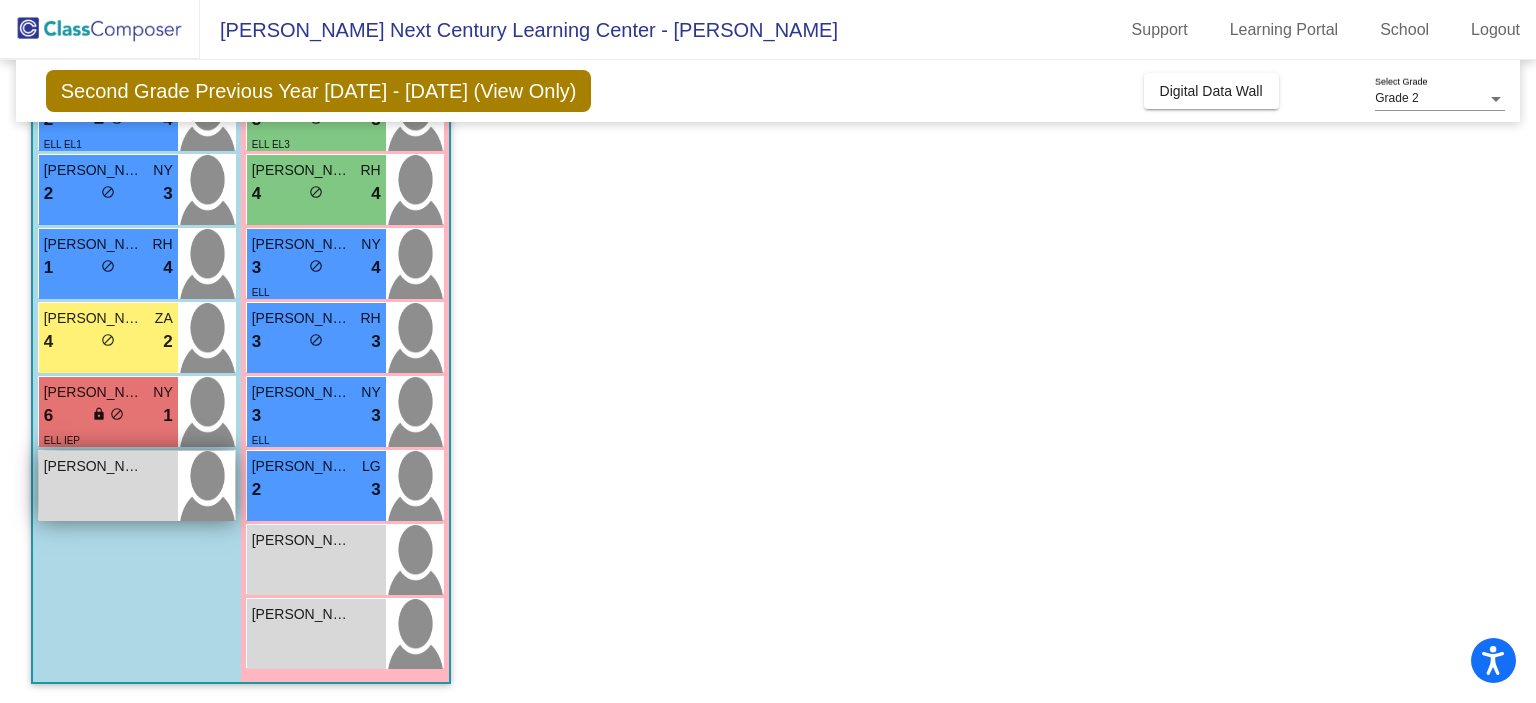 click on "[PERSON_NAME] lock do_not_disturb_alt" at bounding box center (108, 486) 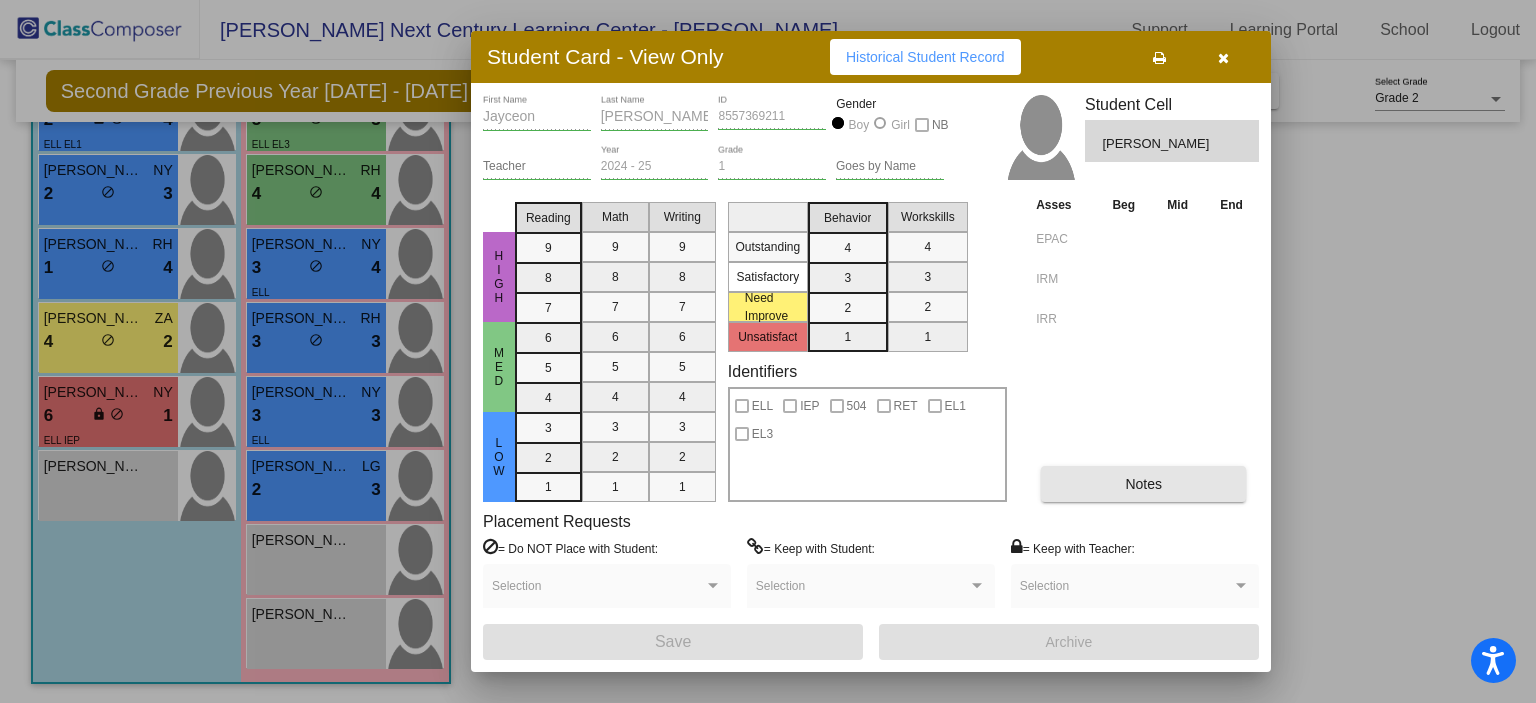 click on "Notes" at bounding box center [1143, 484] 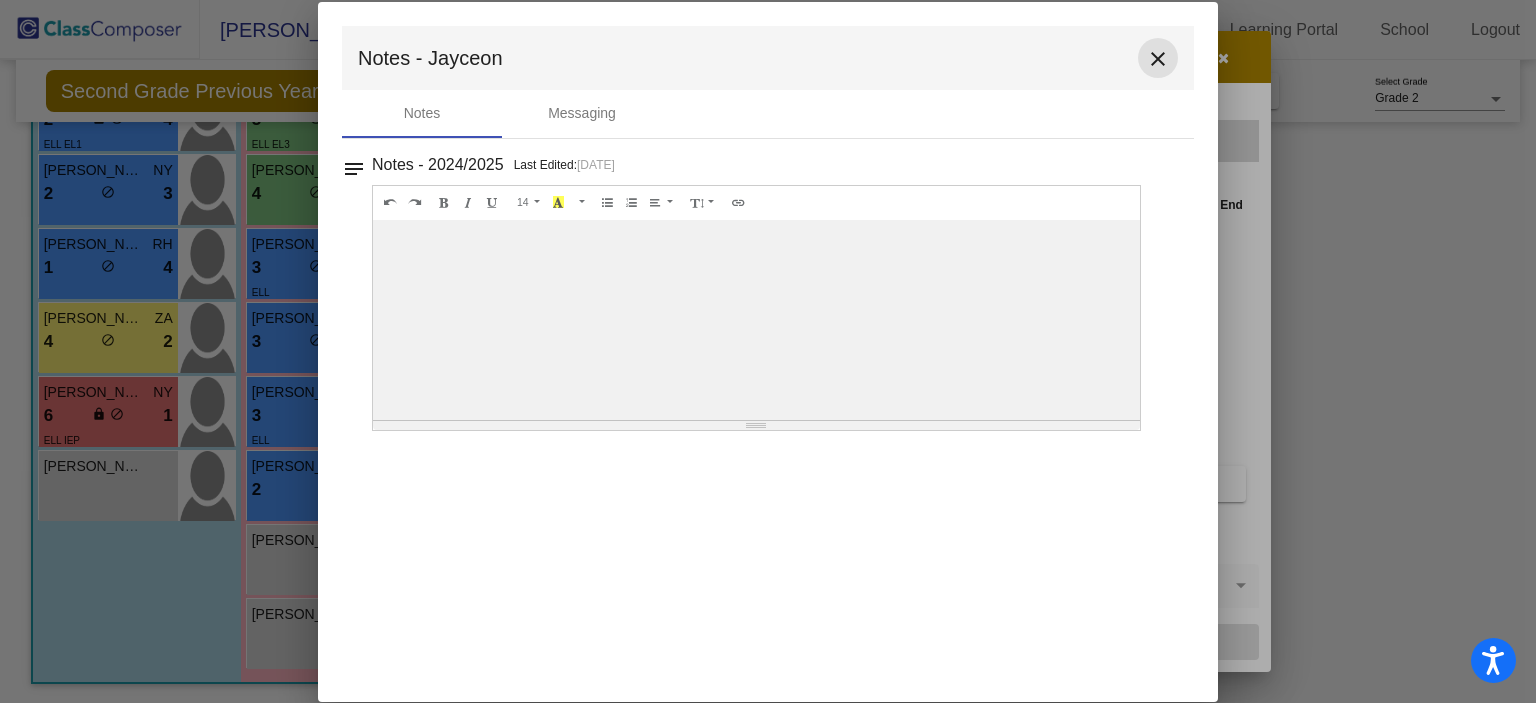 click on "close" at bounding box center [1158, 59] 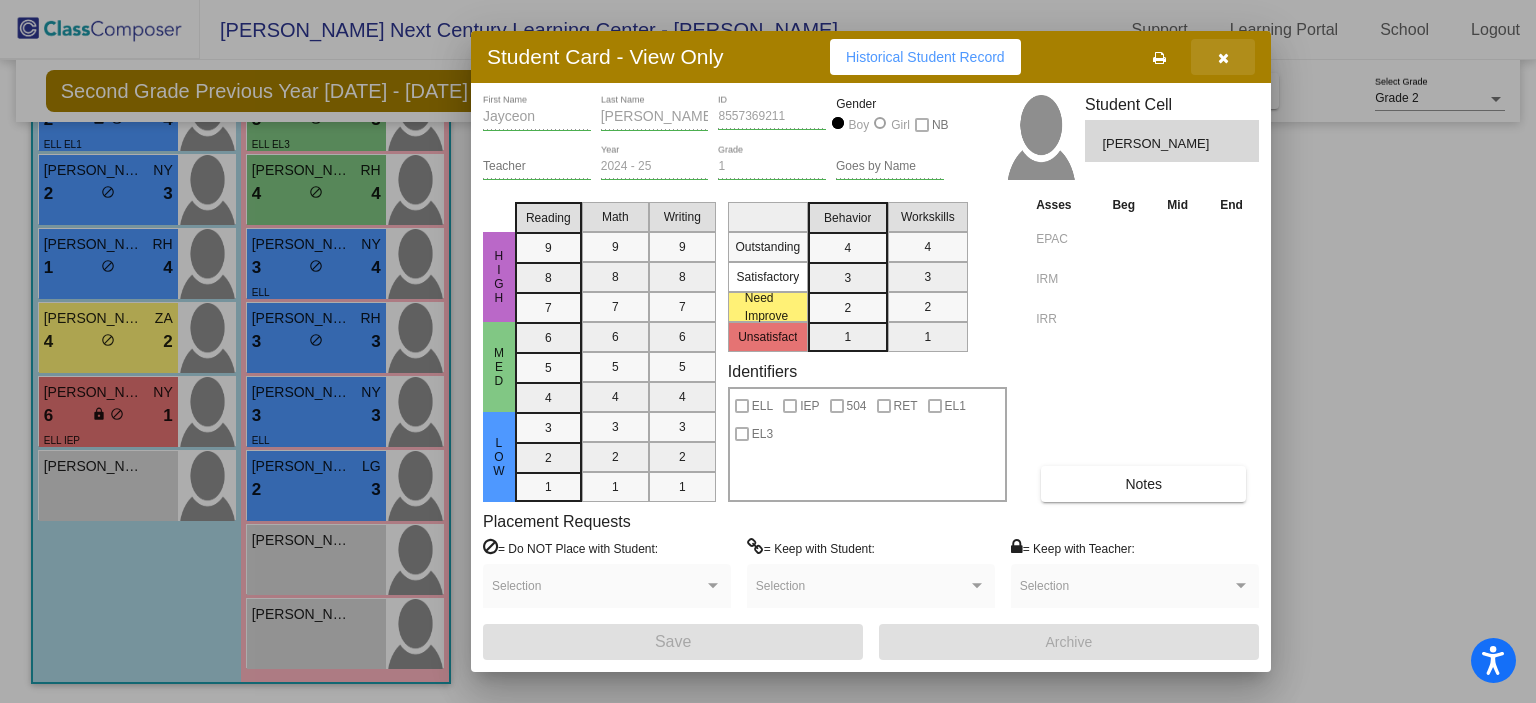 click at bounding box center (1223, 58) 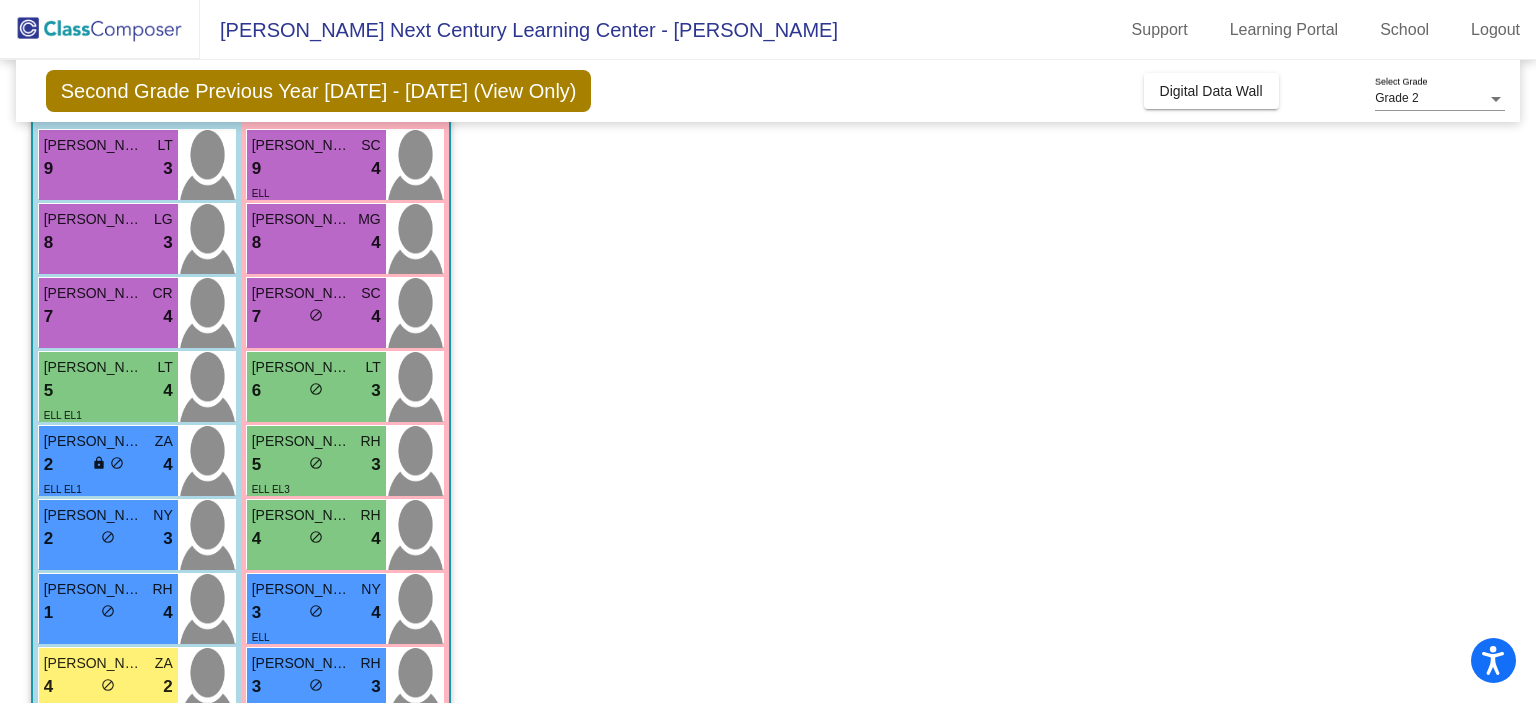 scroll, scrollTop: 0, scrollLeft: 0, axis: both 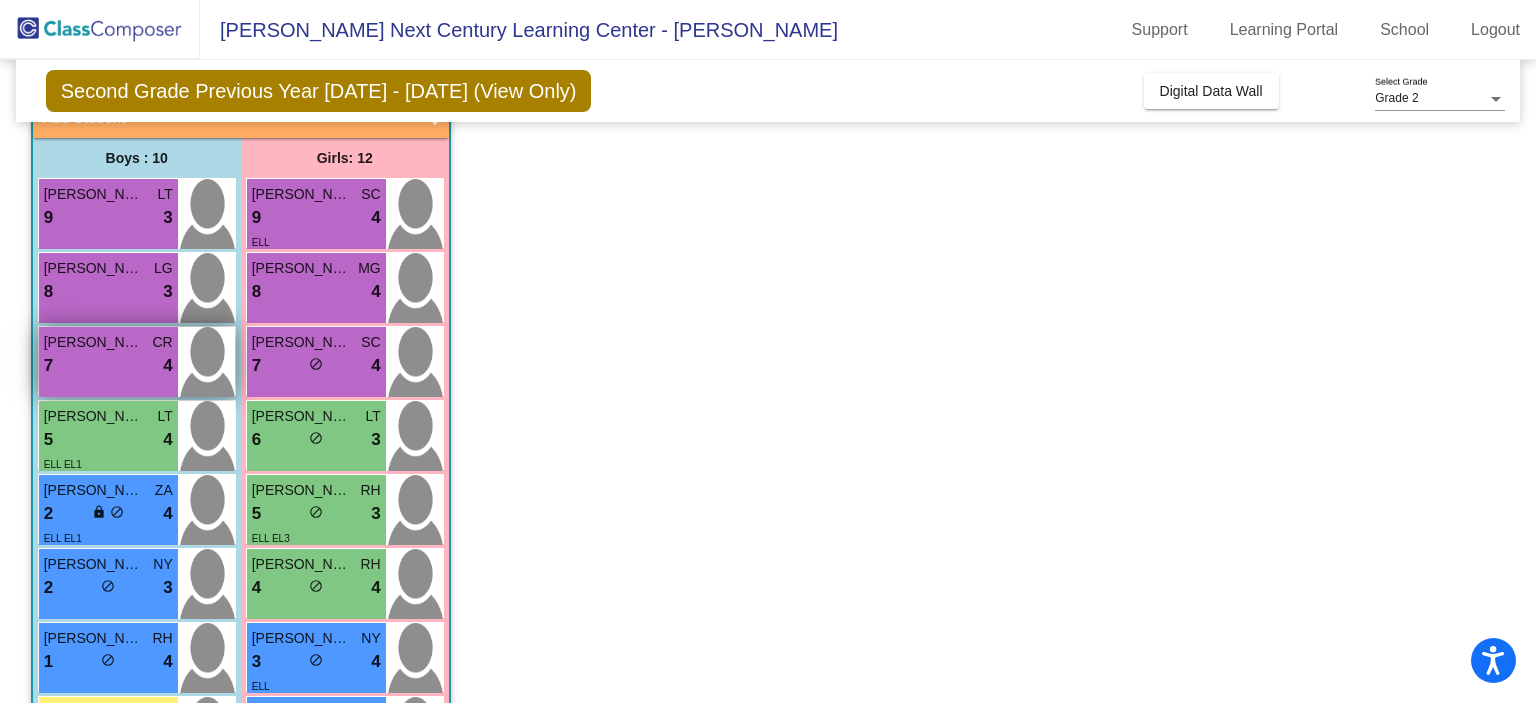 click on "[PERSON_NAME] De Los [PERSON_NAME]" at bounding box center [94, 342] 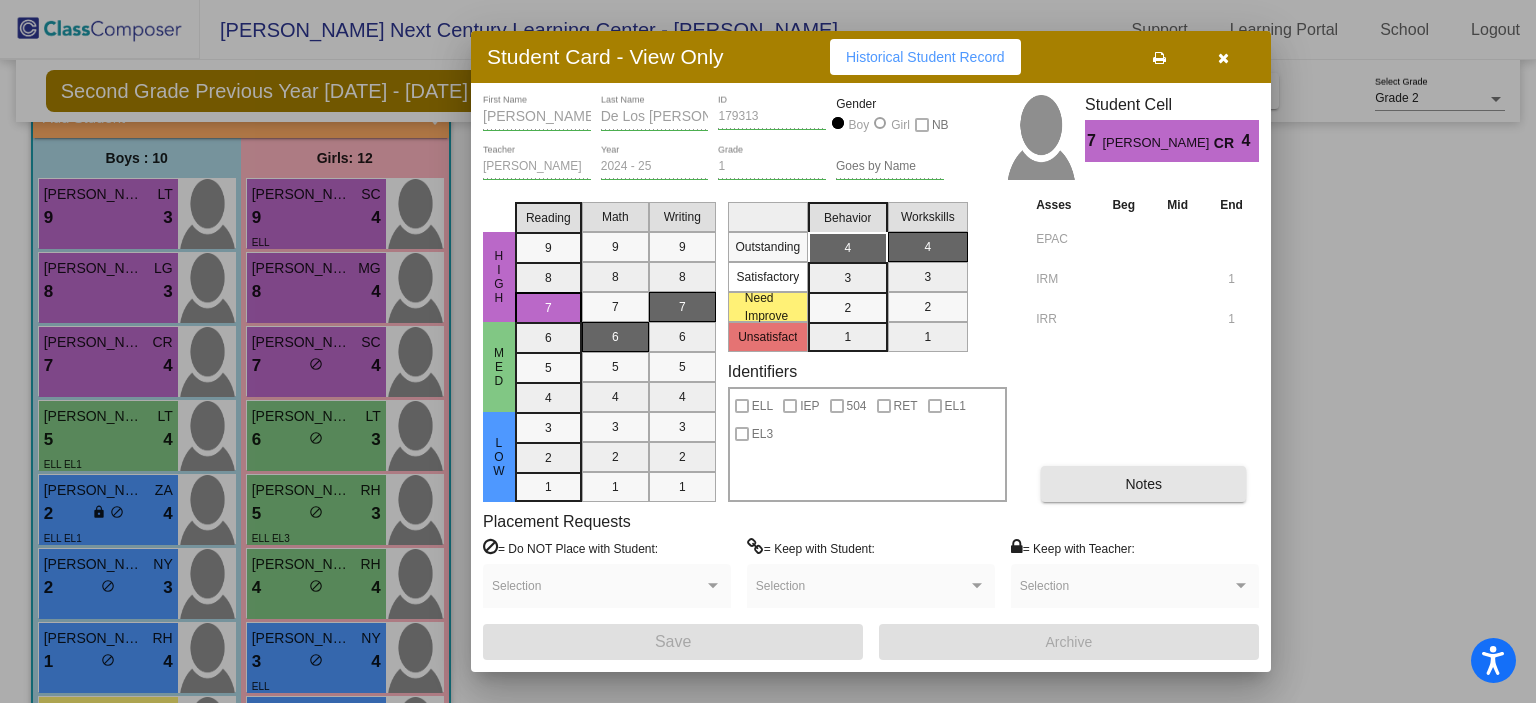 click on "Notes" at bounding box center (1143, 484) 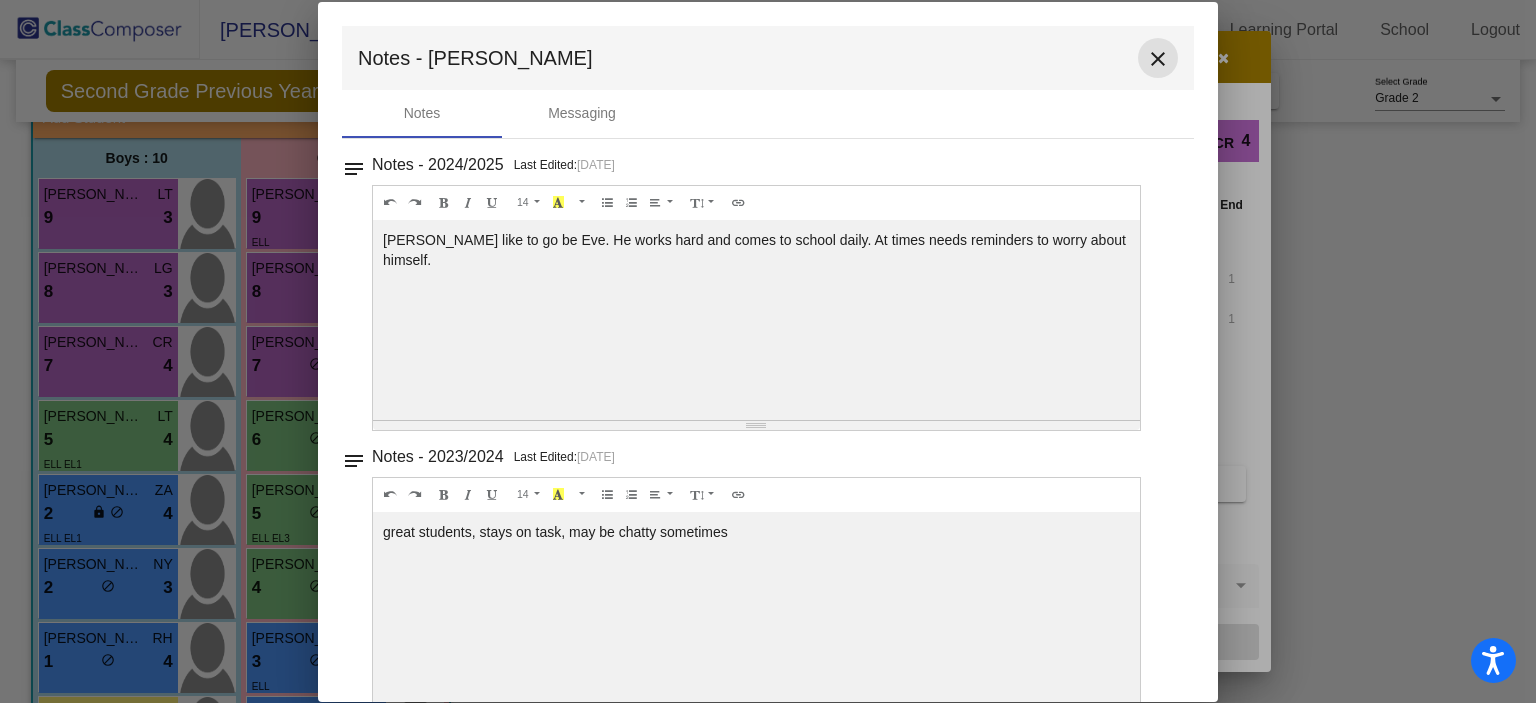 click on "close" at bounding box center [1158, 59] 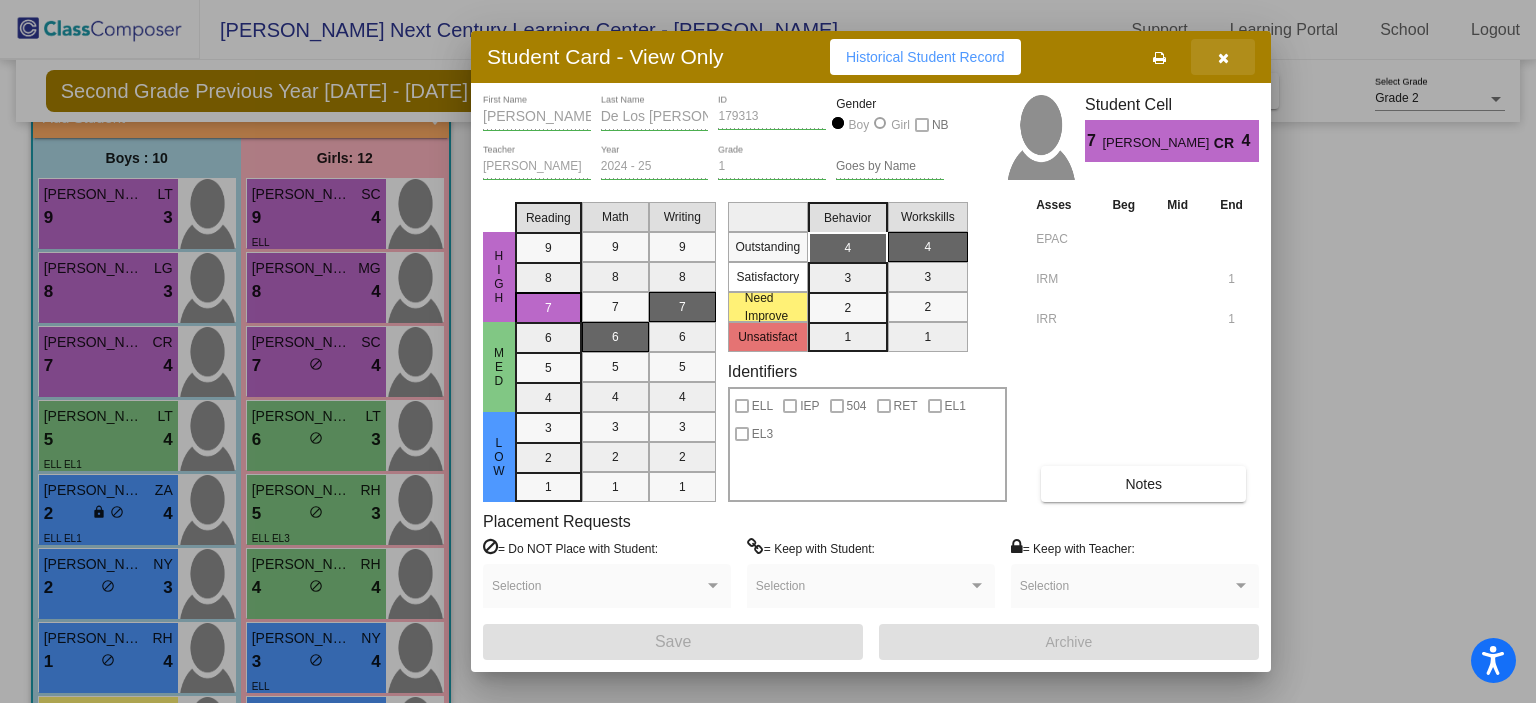 click at bounding box center [1223, 57] 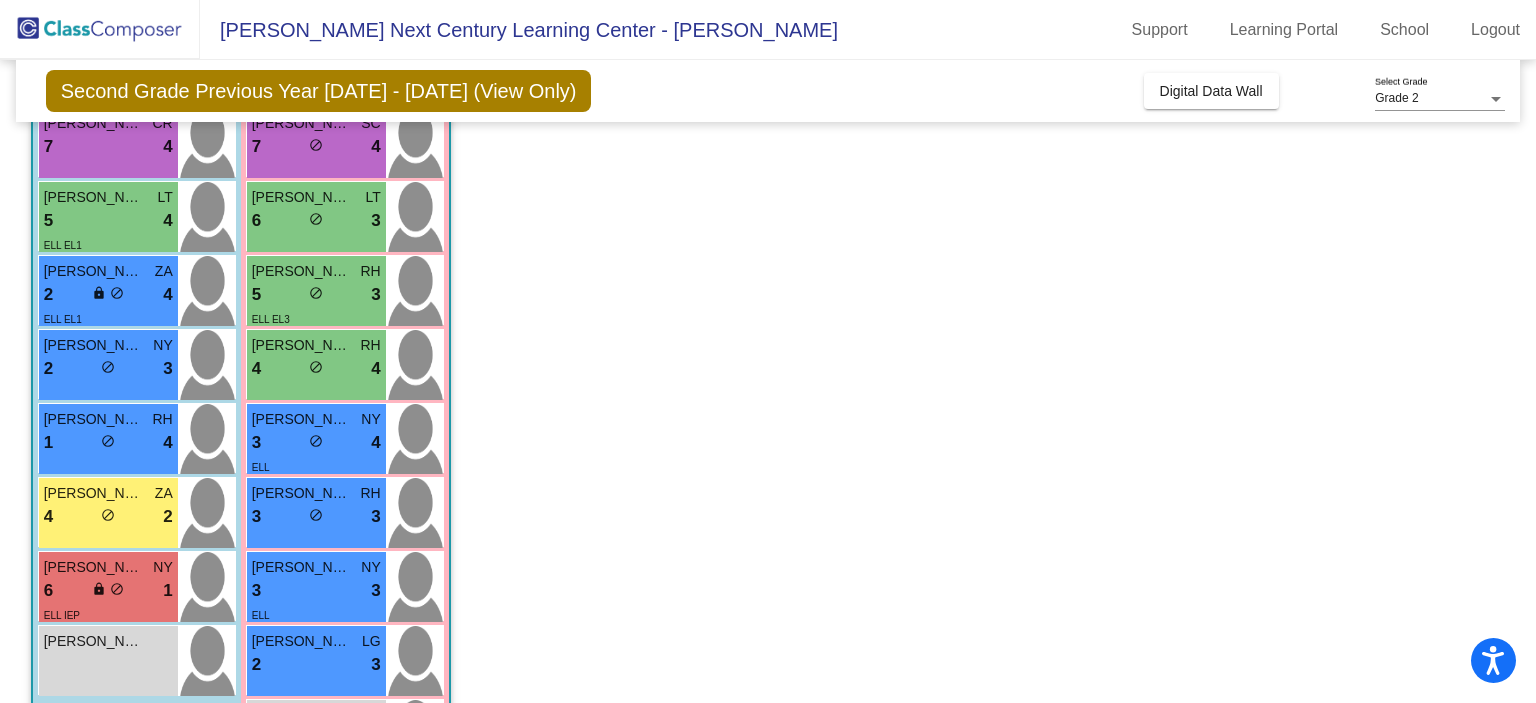scroll, scrollTop: 380, scrollLeft: 0, axis: vertical 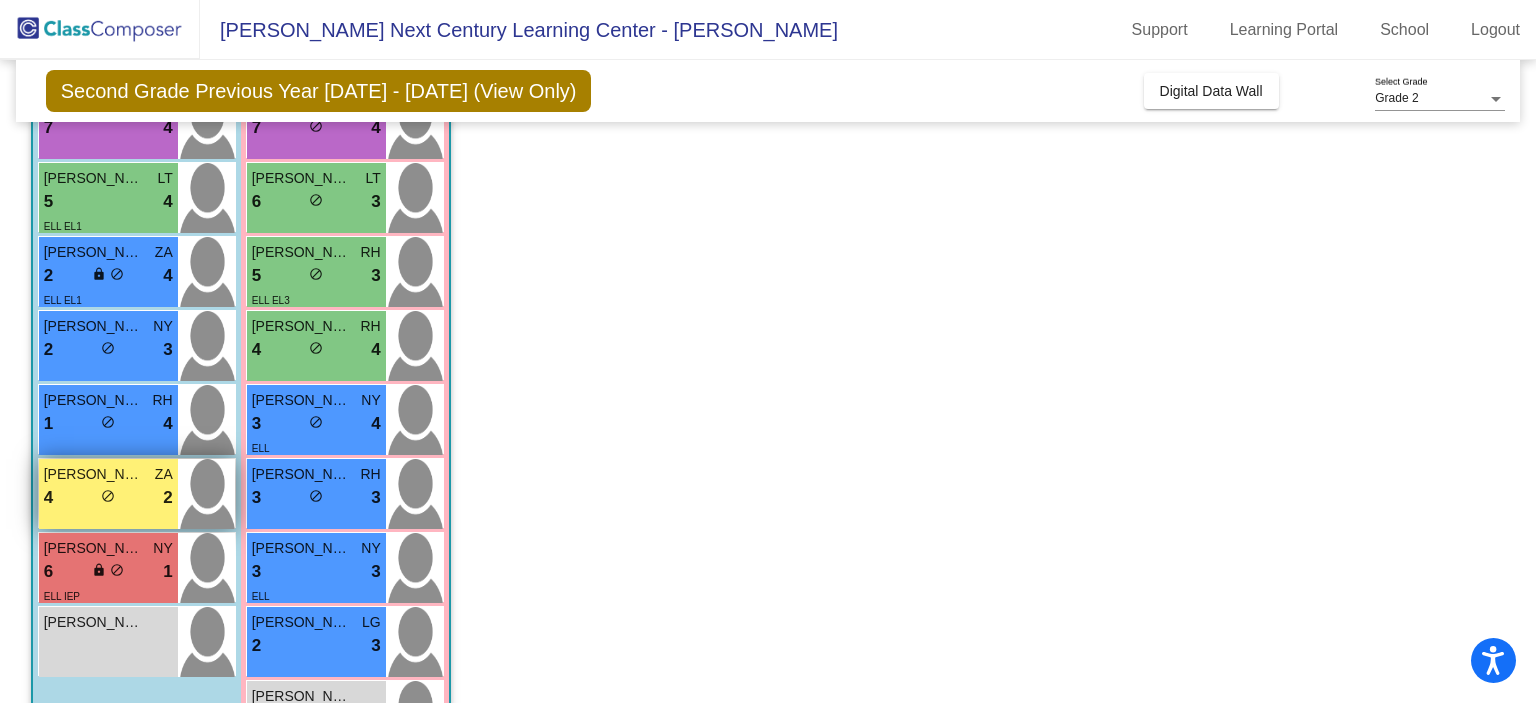 click on "do_not_disturb_alt" at bounding box center [108, 496] 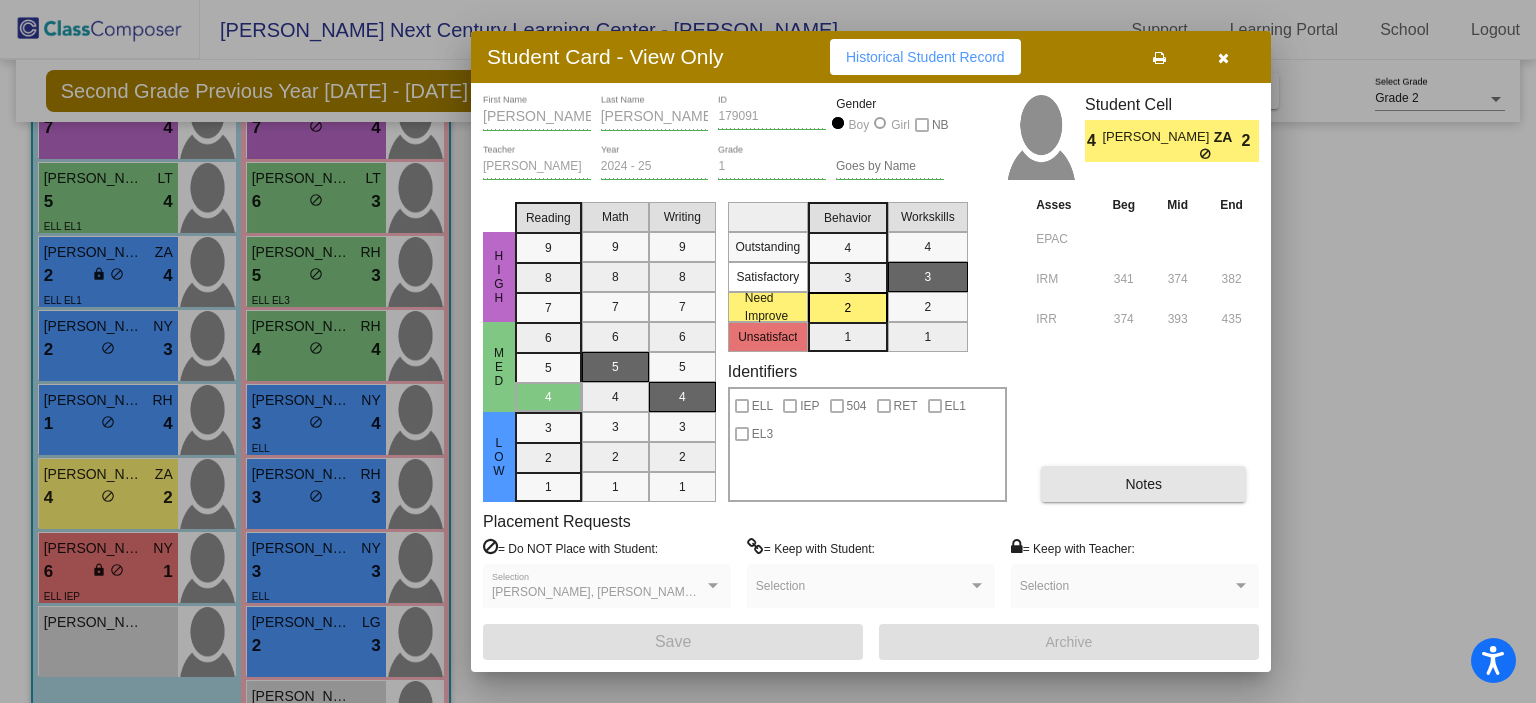 click on "Notes" at bounding box center (1143, 484) 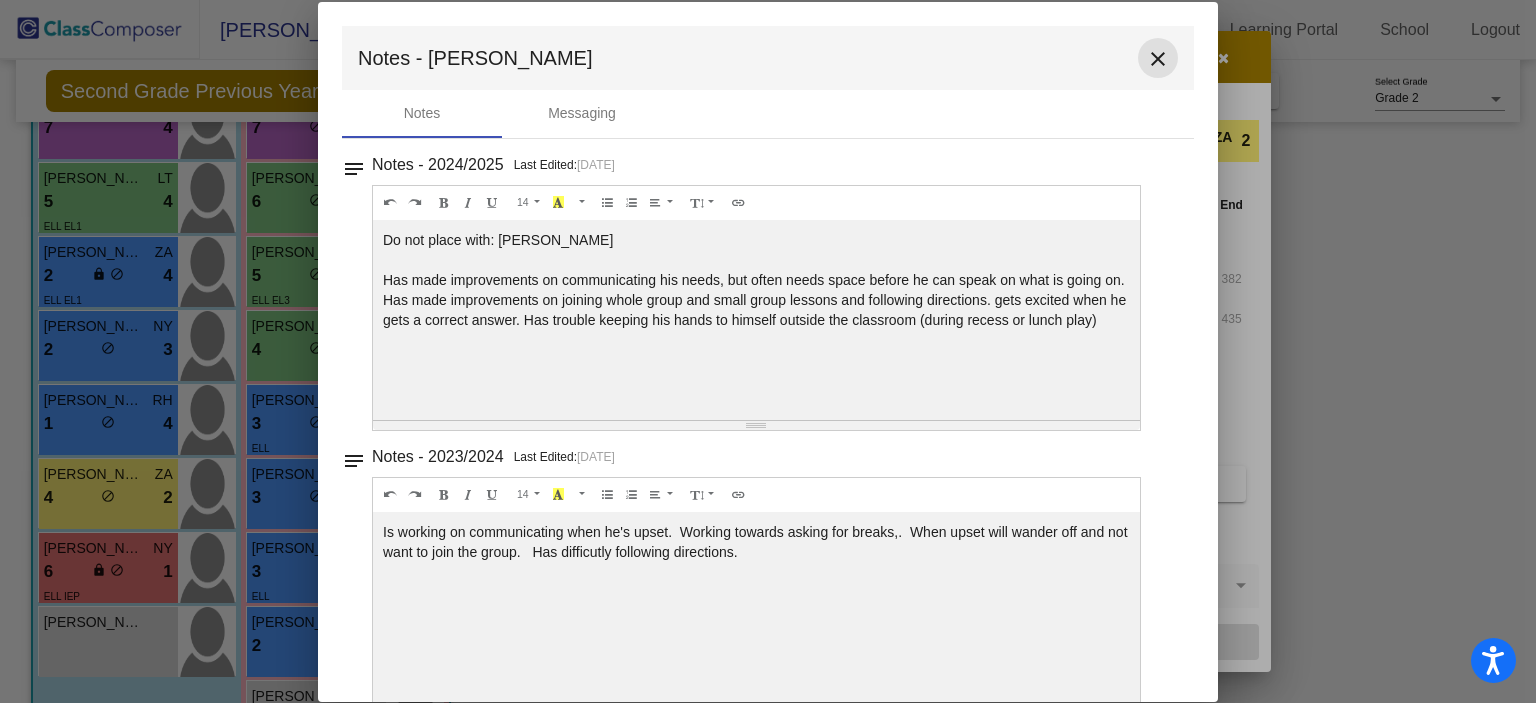 click on "close" at bounding box center (1158, 59) 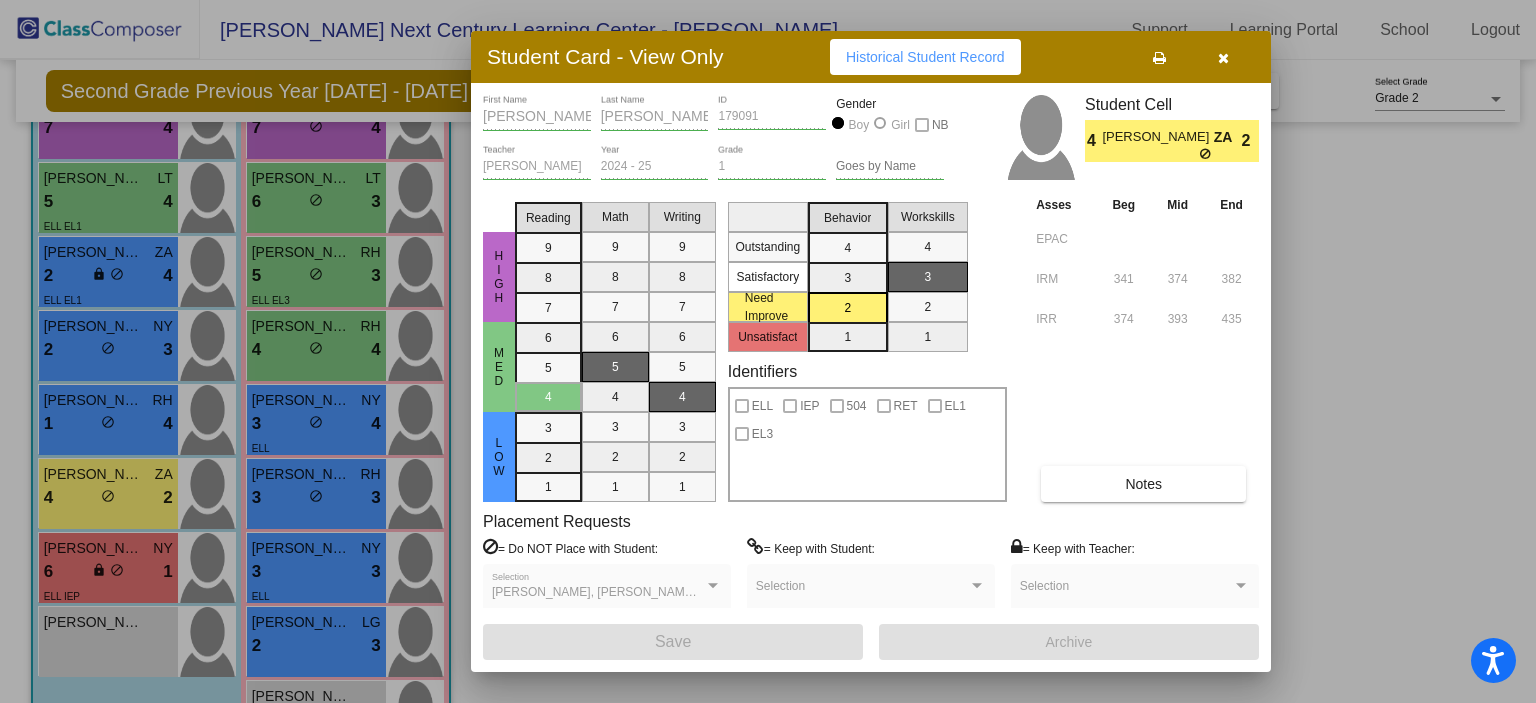 click at bounding box center [768, 351] 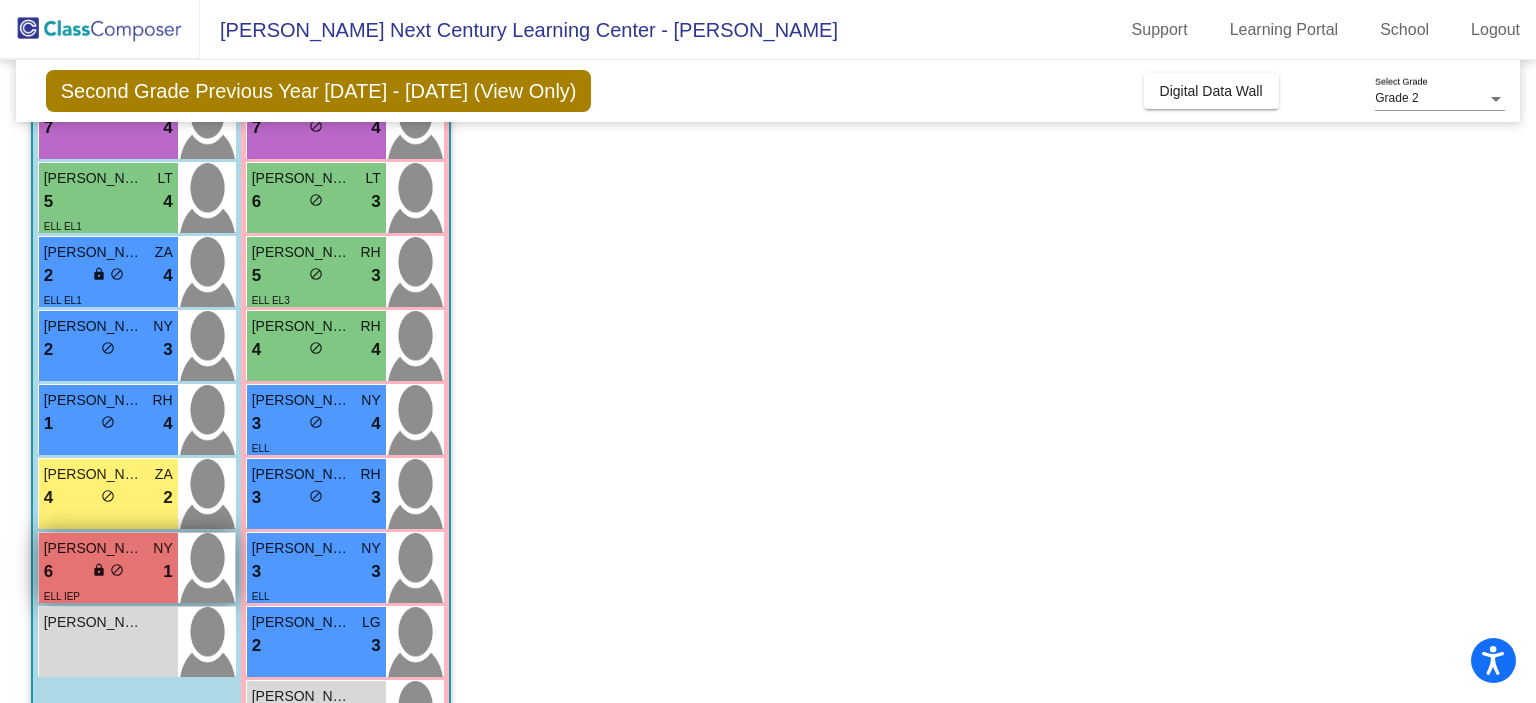 click on "6 lock do_not_disturb_alt 1" at bounding box center (108, 572) 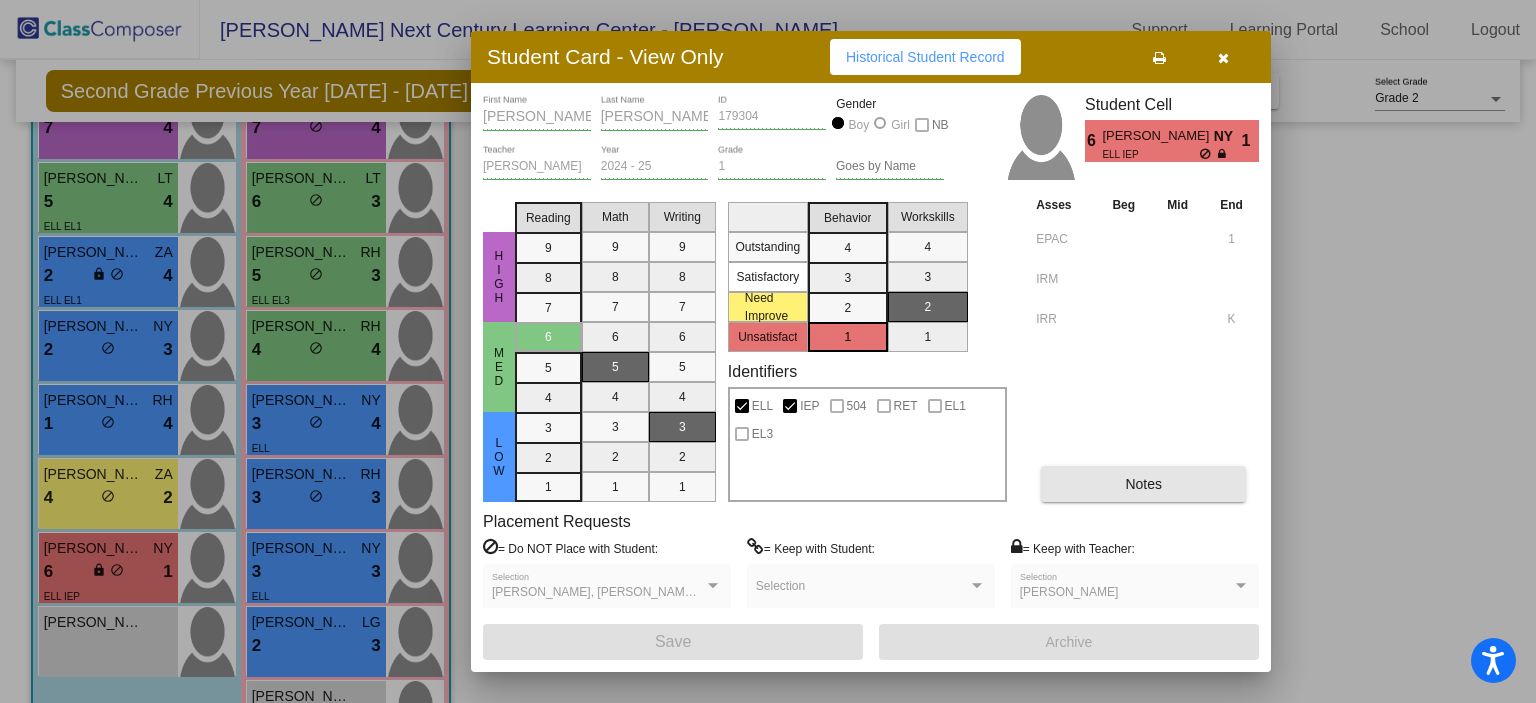 click on "Notes" at bounding box center (1143, 484) 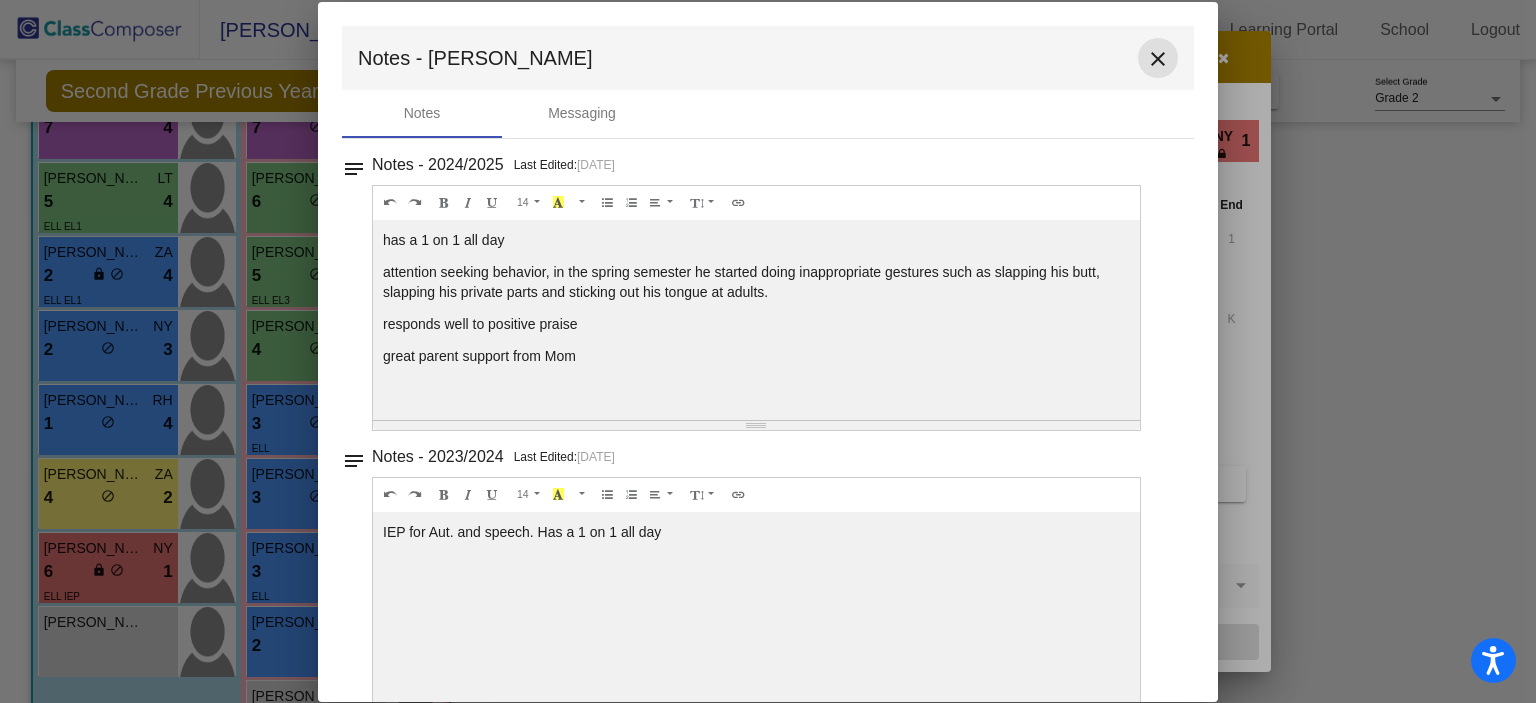 click on "close" at bounding box center (1158, 59) 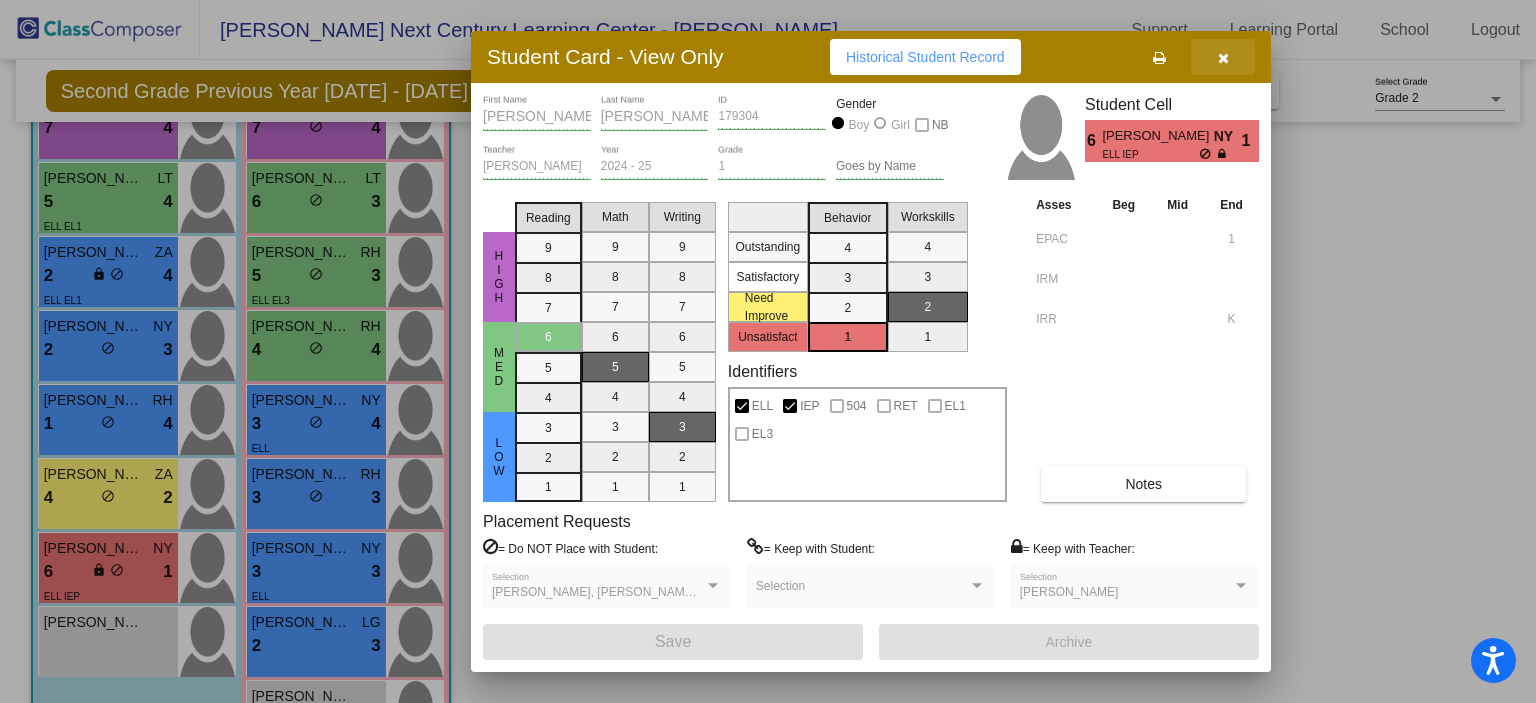 click at bounding box center (1223, 57) 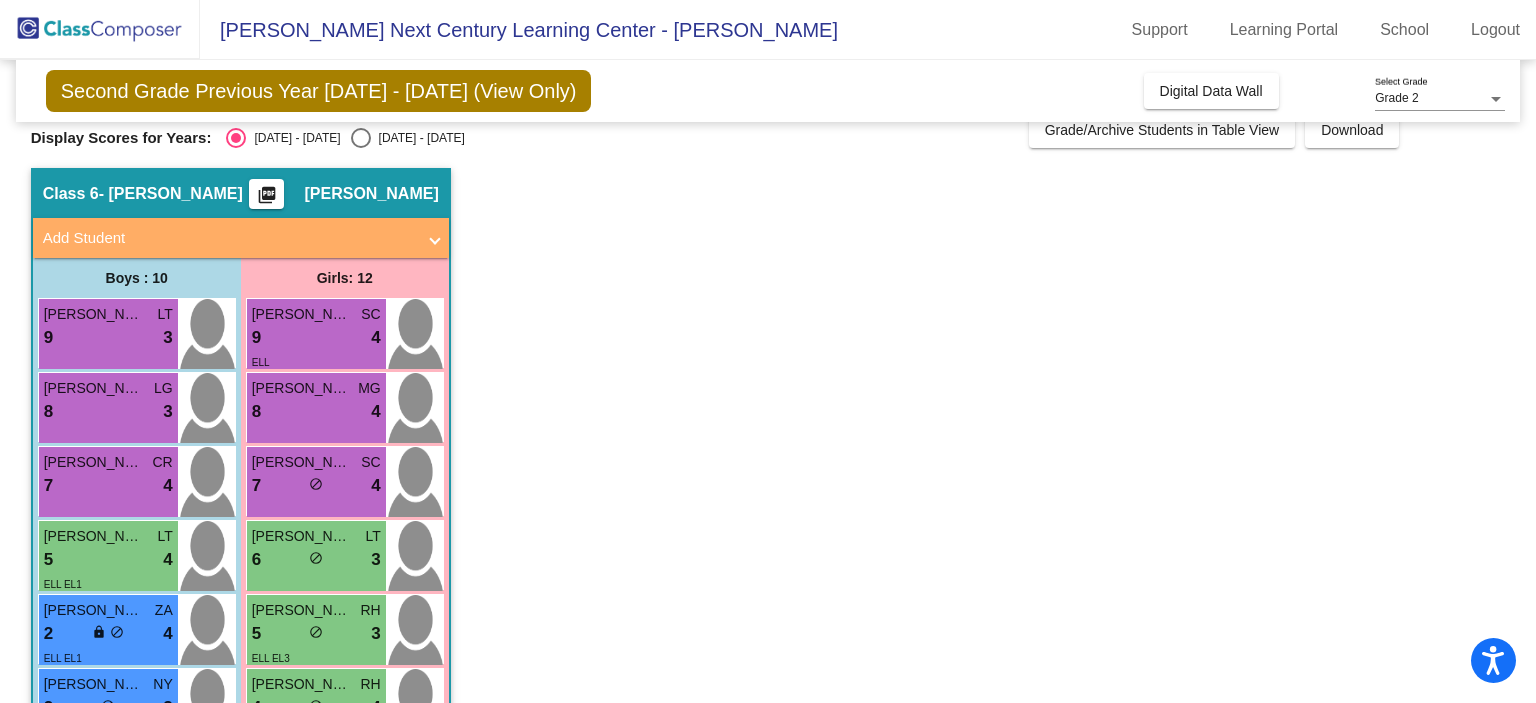 scroll, scrollTop: 89, scrollLeft: 0, axis: vertical 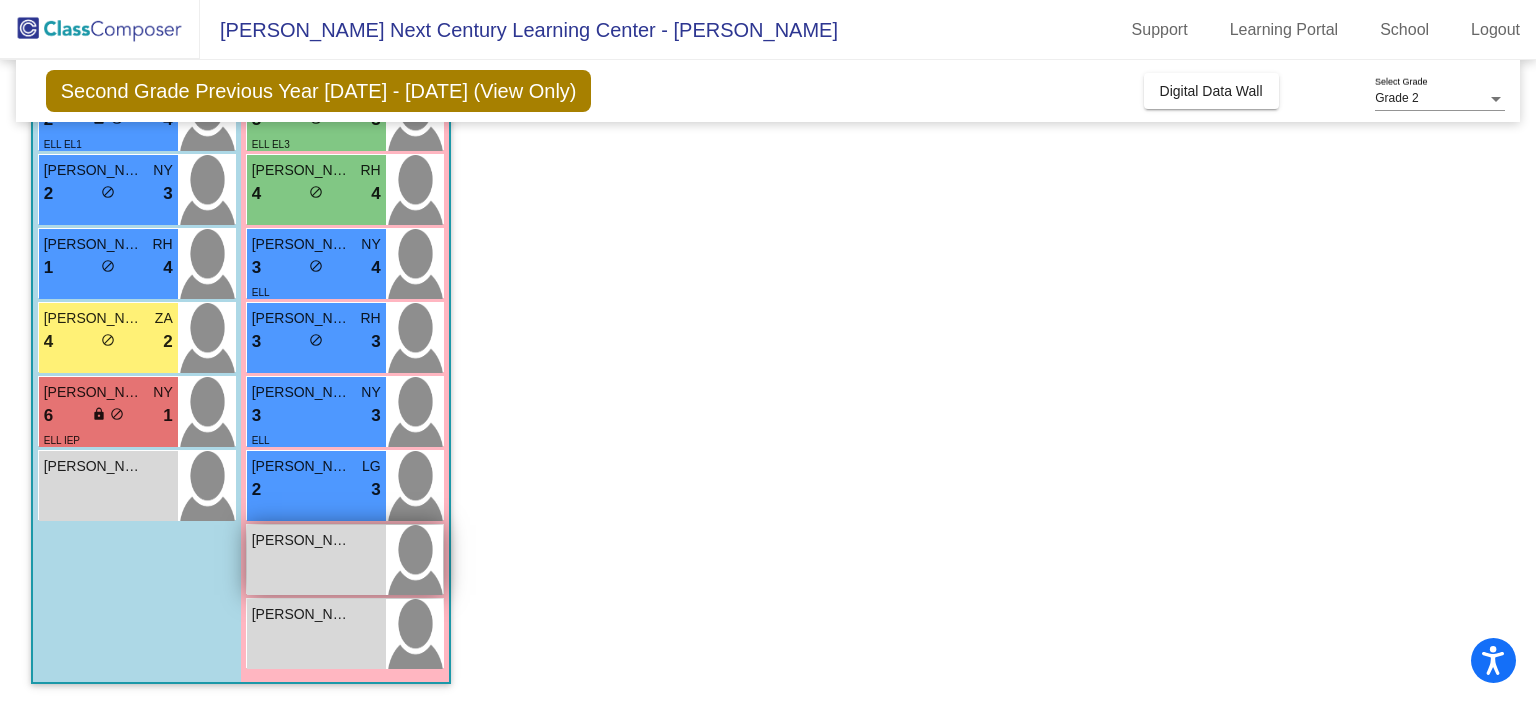 click on "[PERSON_NAME] [PERSON_NAME] lock do_not_disturb_alt" at bounding box center (316, 560) 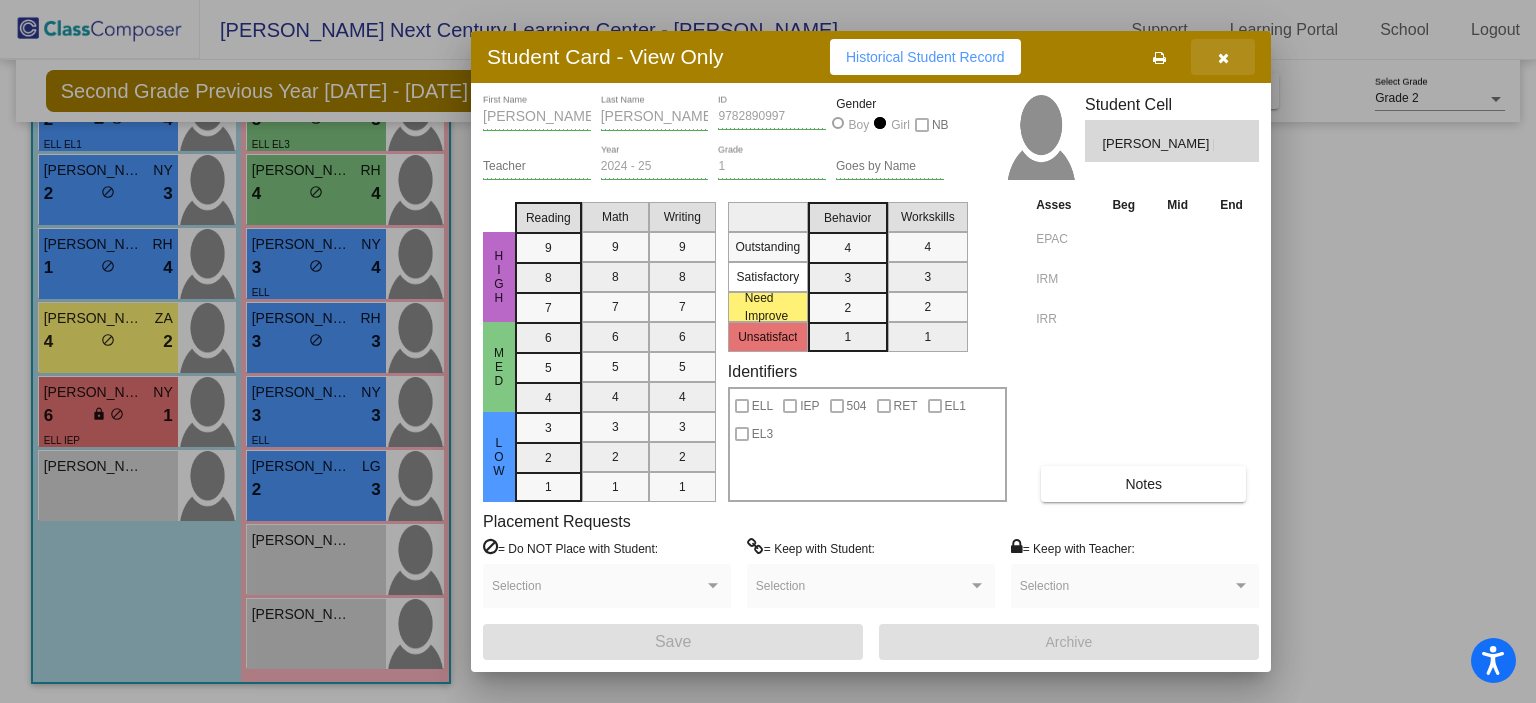 click at bounding box center (1223, 57) 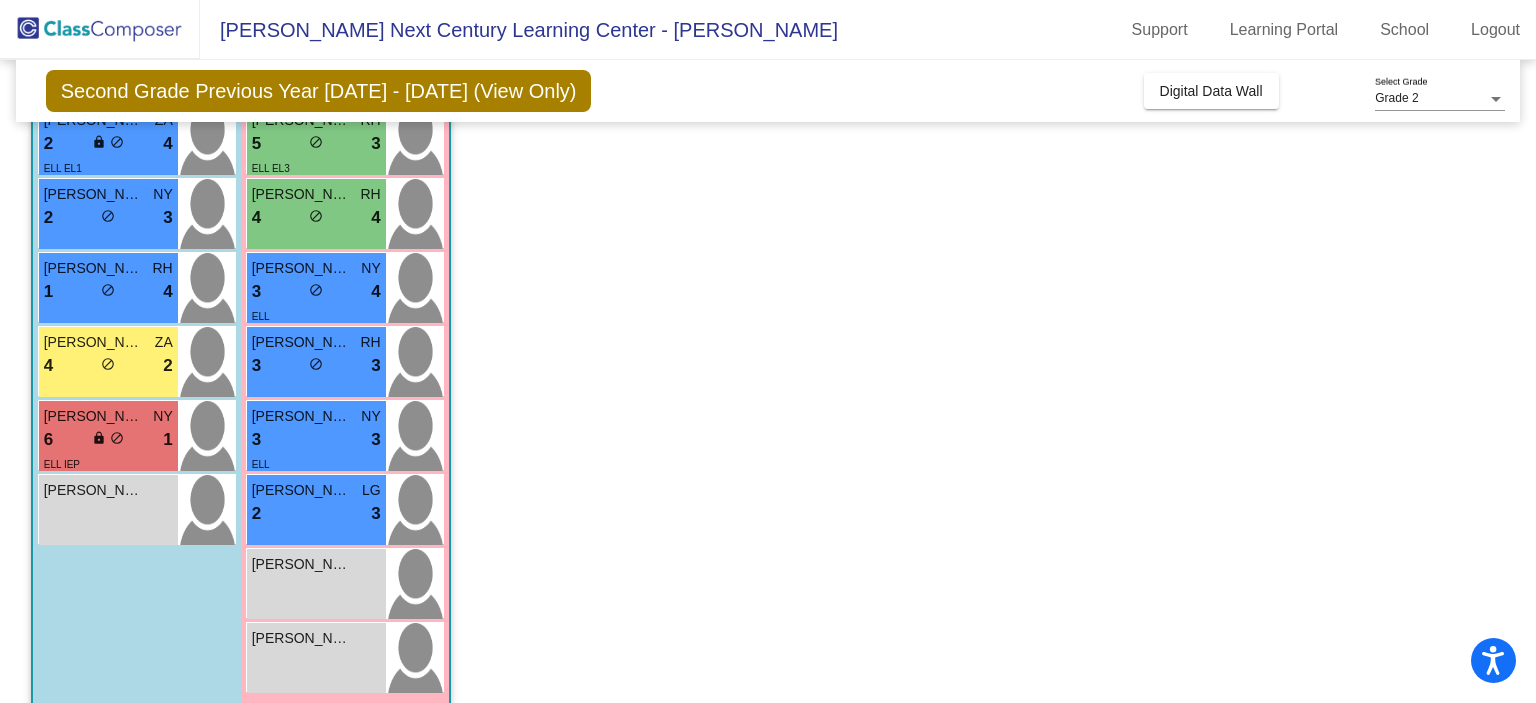 scroll, scrollTop: 513, scrollLeft: 0, axis: vertical 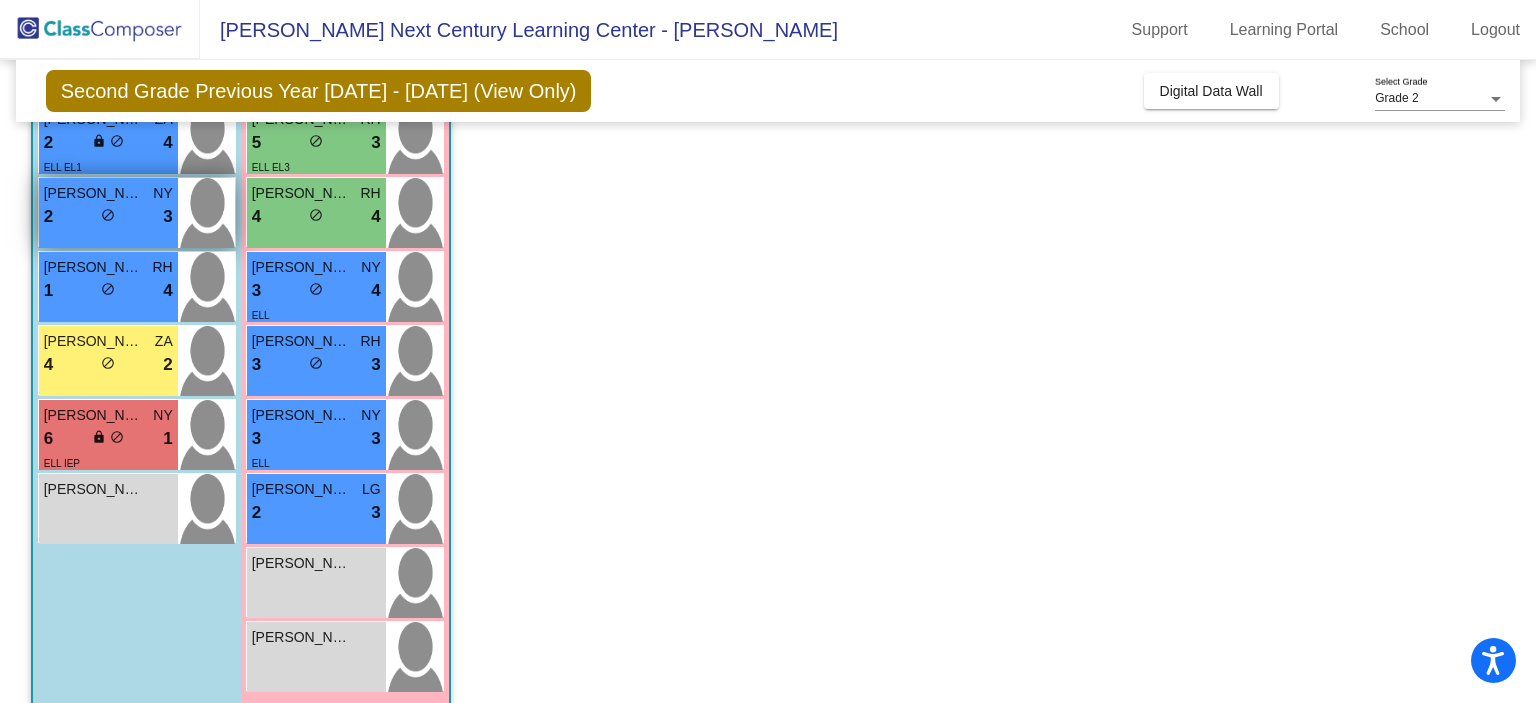 click on "2 lock do_not_disturb_alt 3" at bounding box center [108, 217] 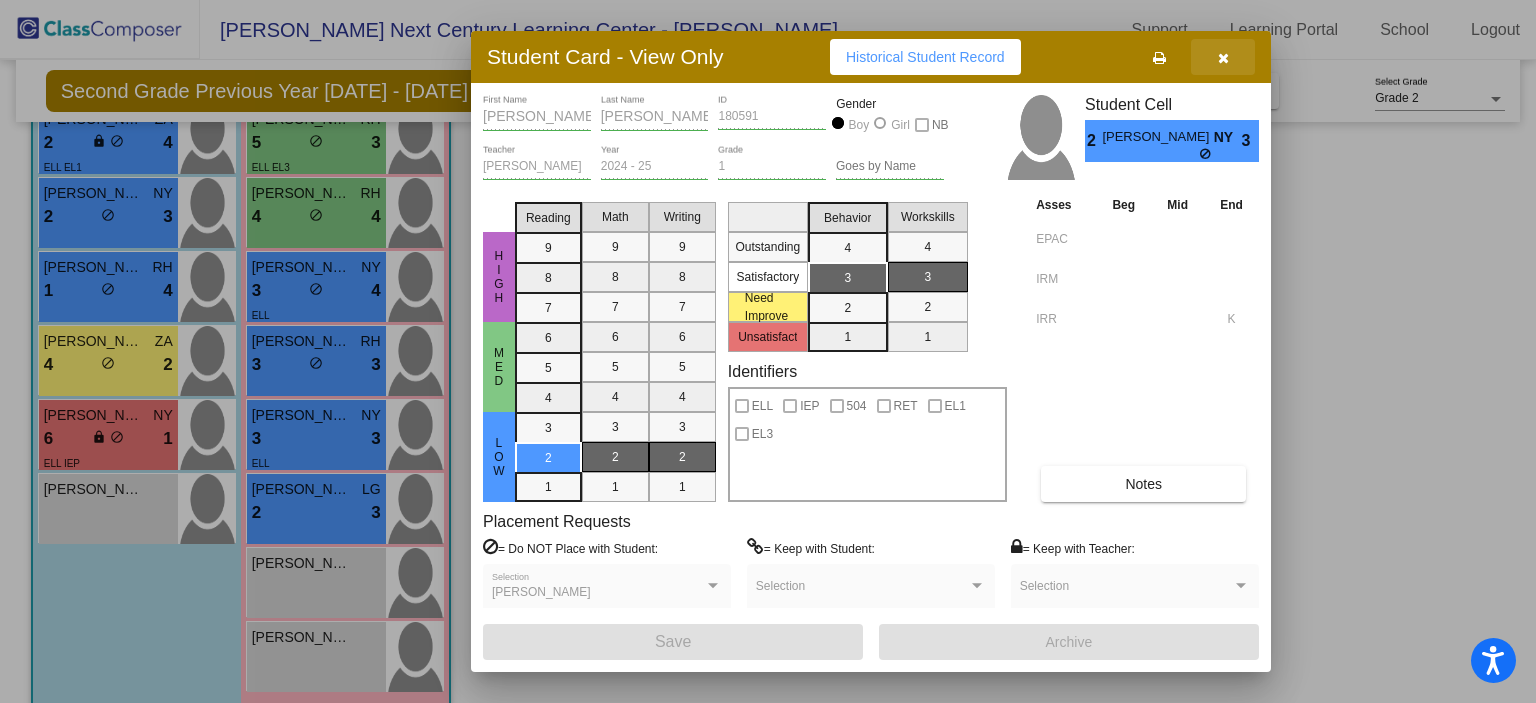 click at bounding box center (1223, 58) 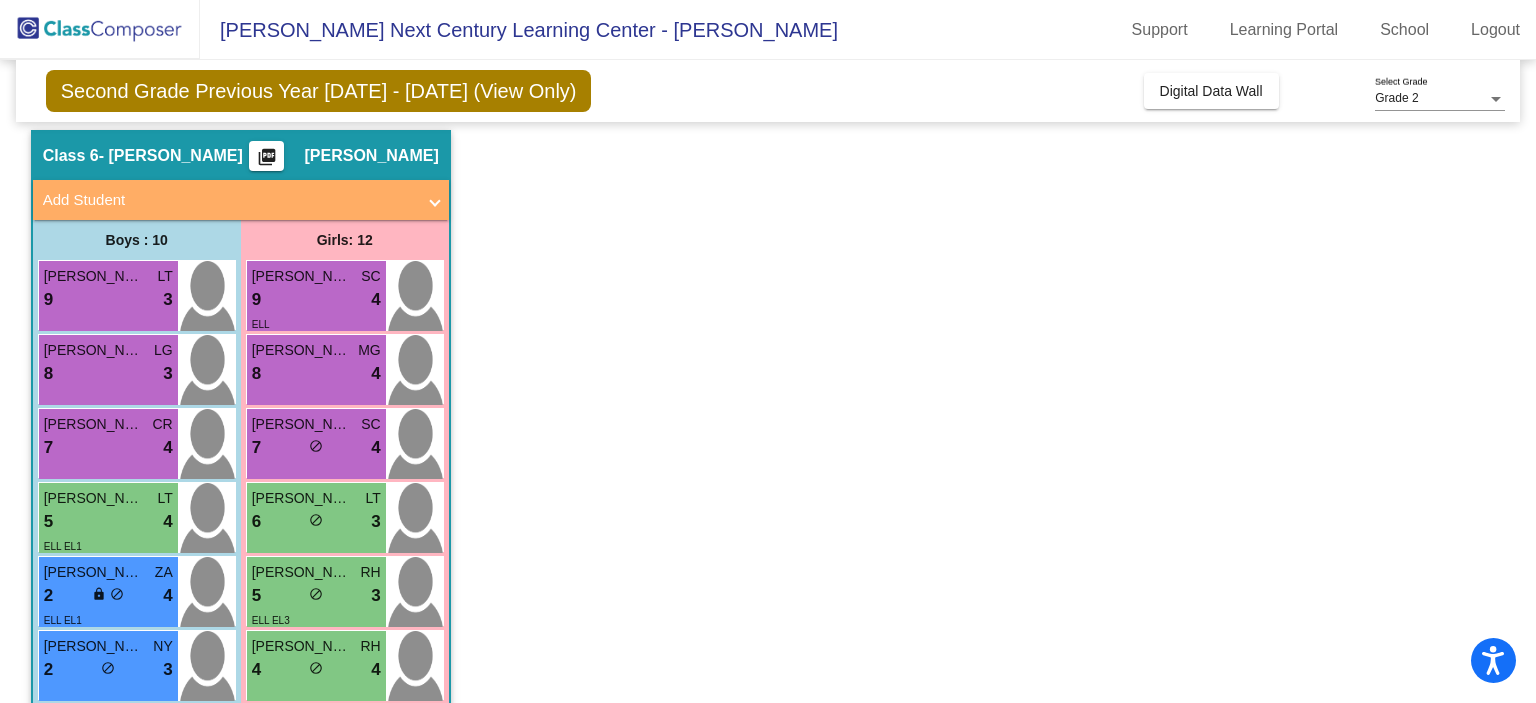 scroll, scrollTop: 24, scrollLeft: 0, axis: vertical 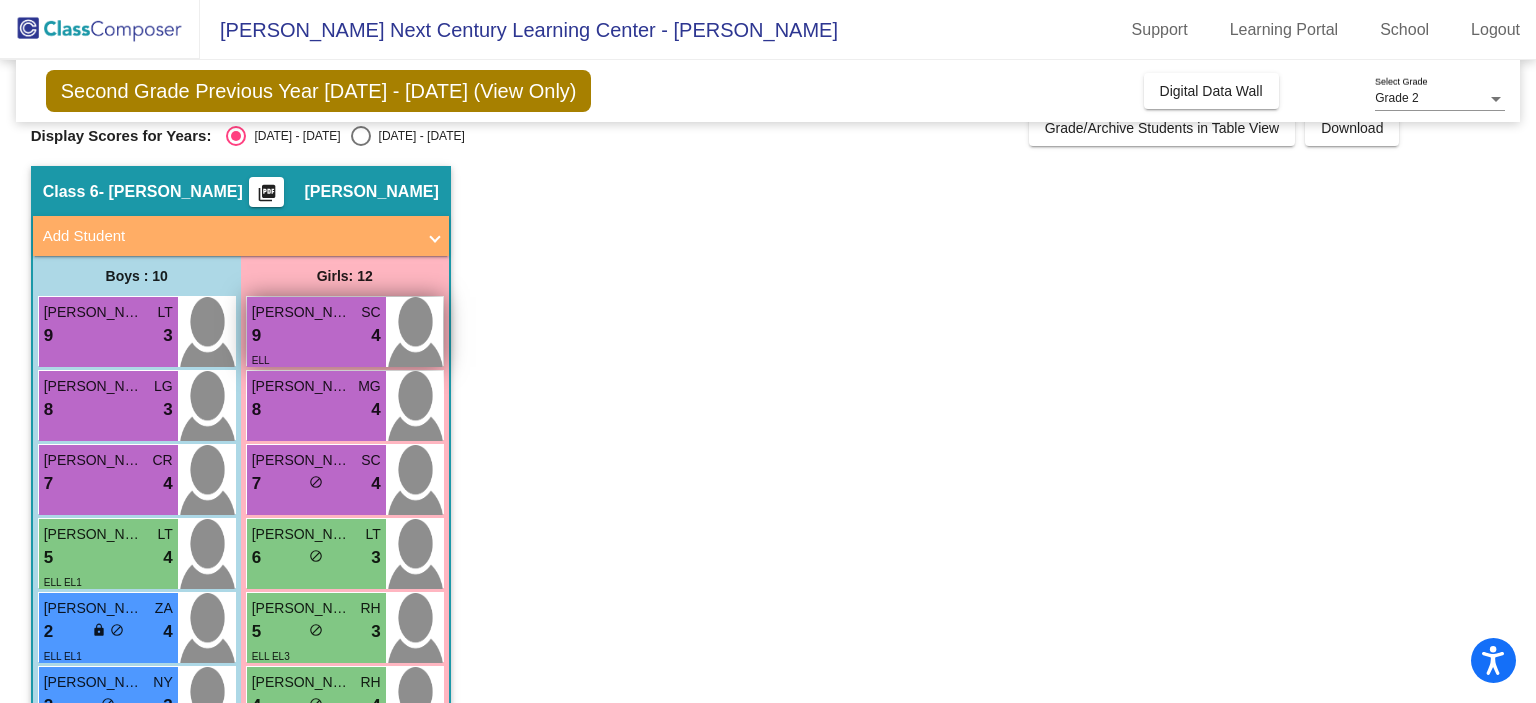 click on "ELL" at bounding box center (316, 359) 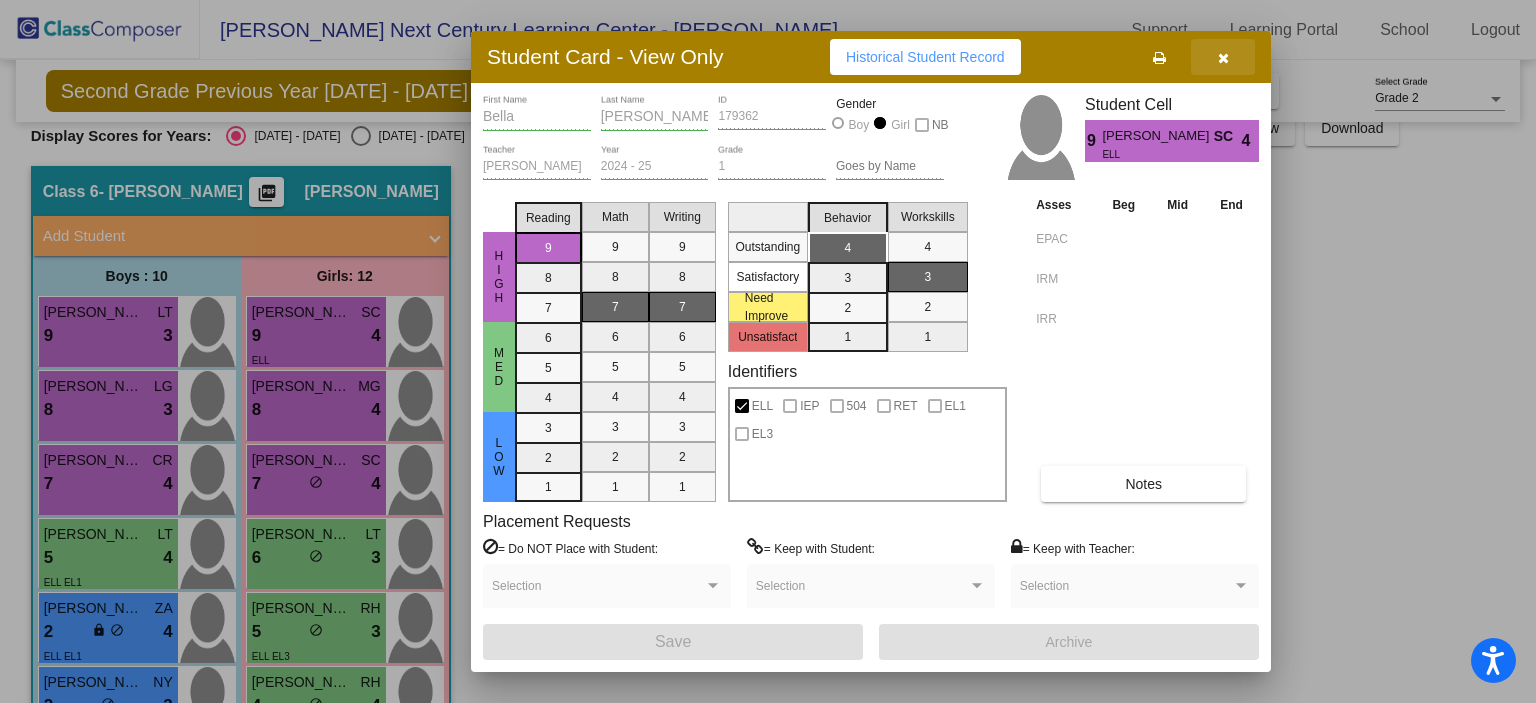 click at bounding box center (1223, 57) 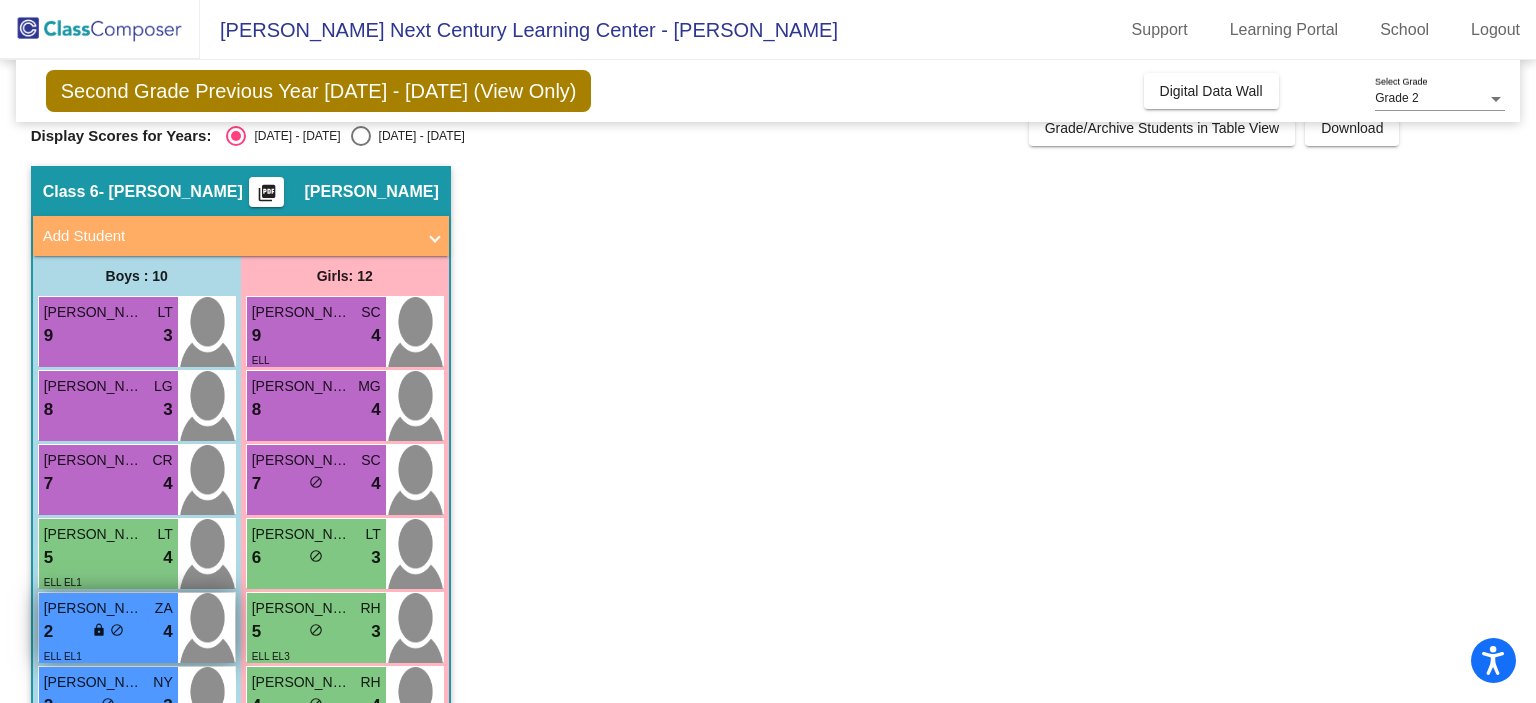 click on "lock do_not_disturb_alt" at bounding box center (108, 632) 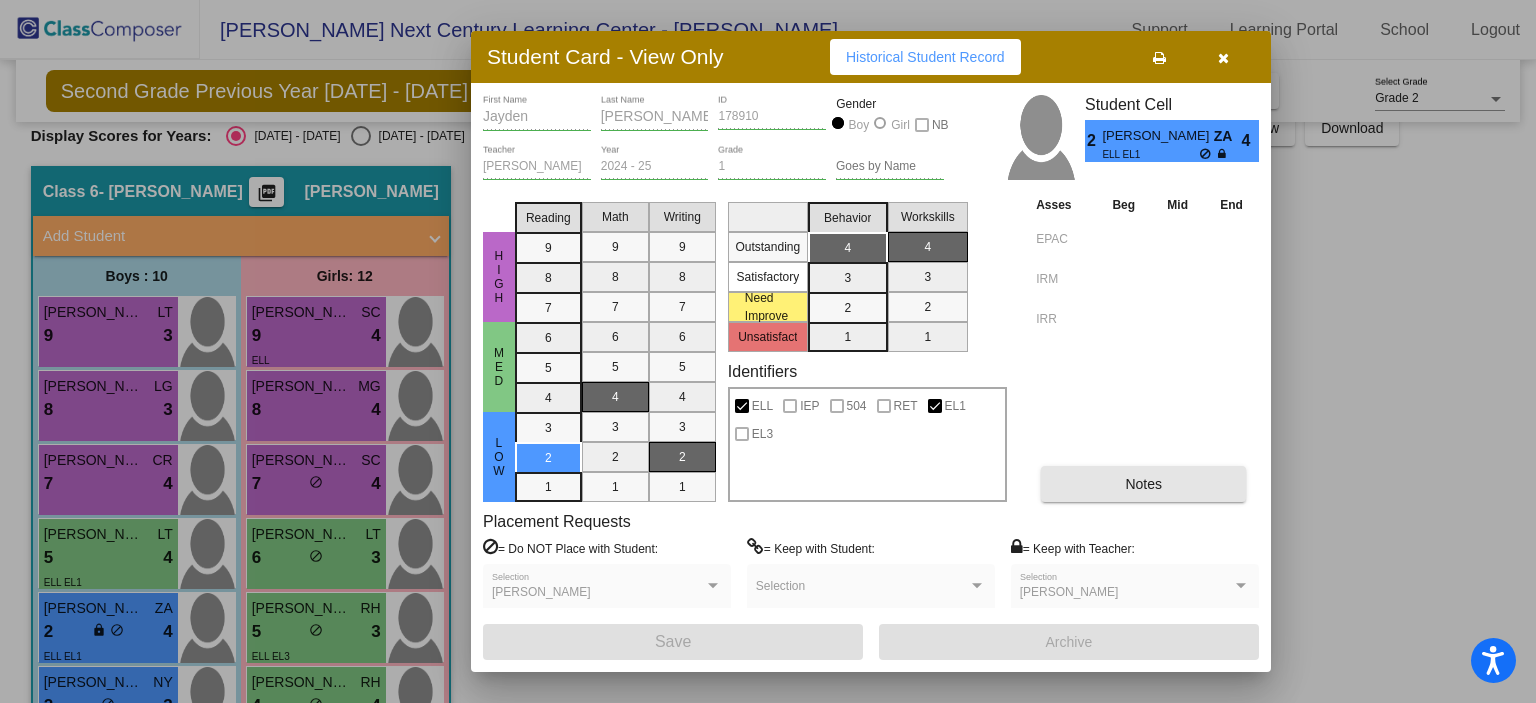 click on "Notes" at bounding box center [1143, 484] 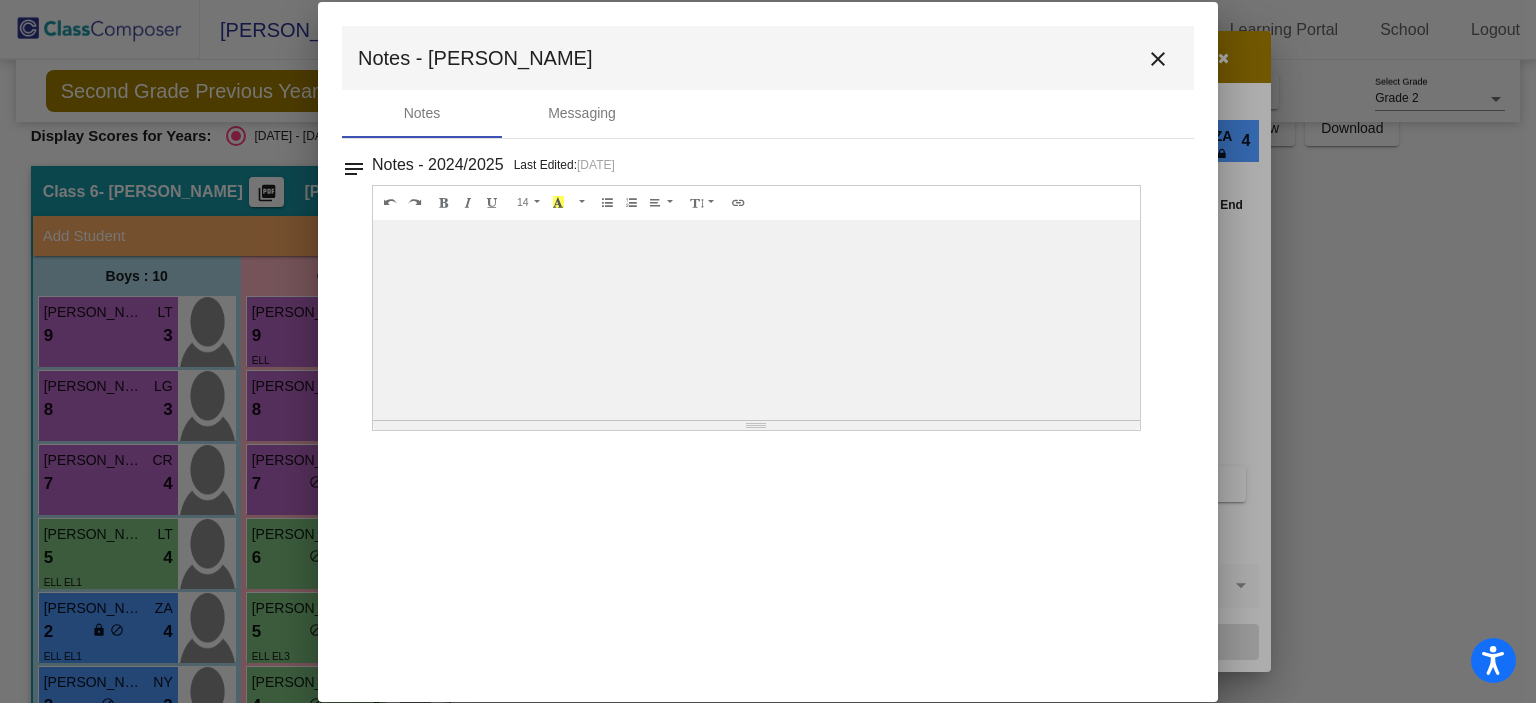 click at bounding box center [756, 320] 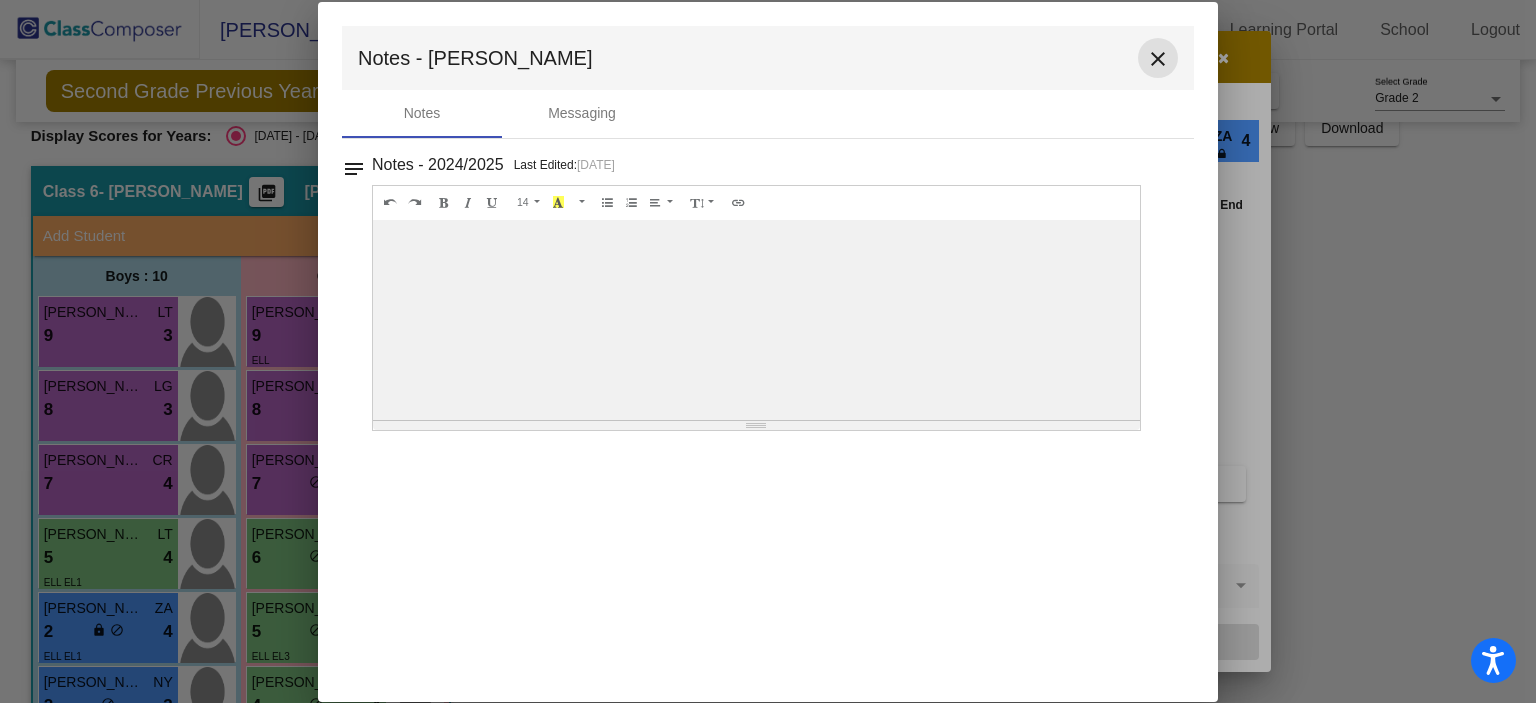 click on "close" at bounding box center (1158, 59) 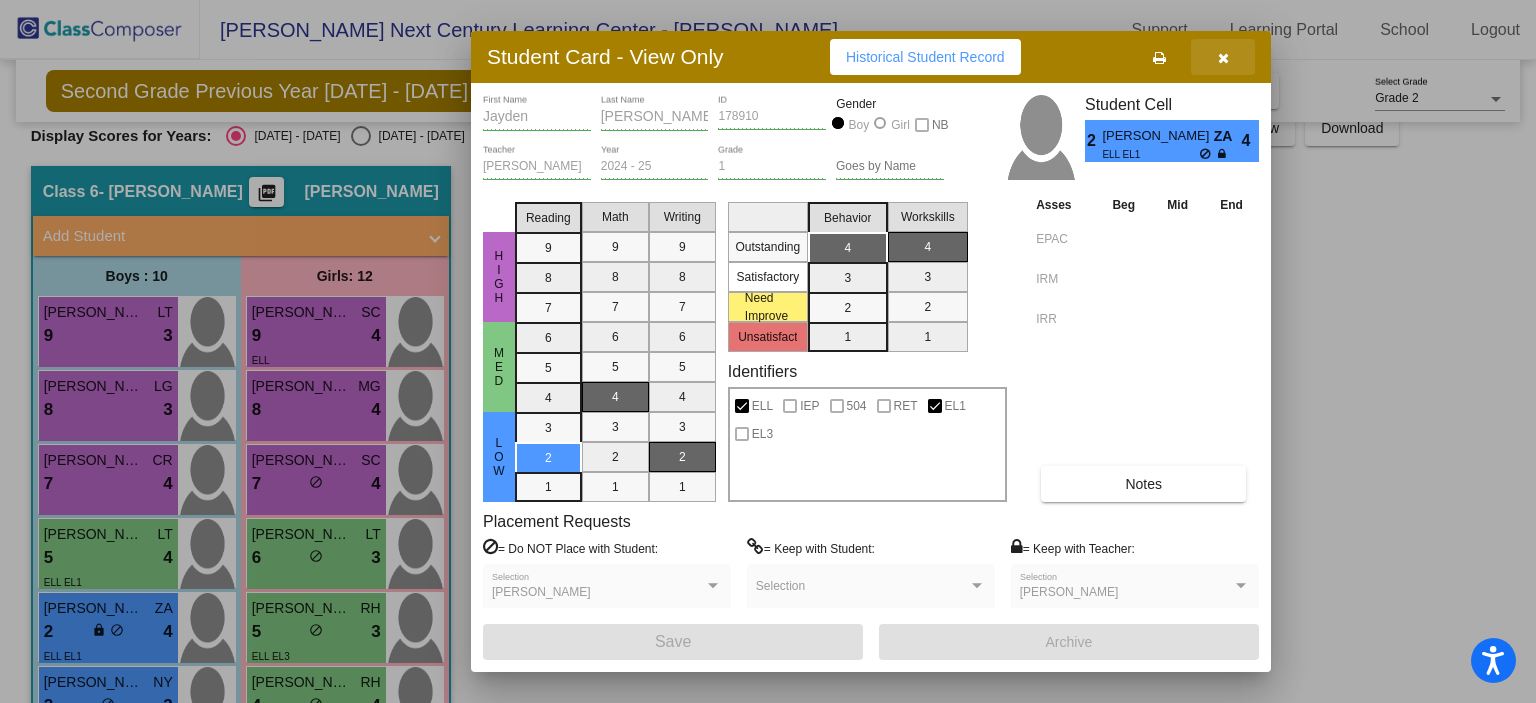 click at bounding box center (1223, 57) 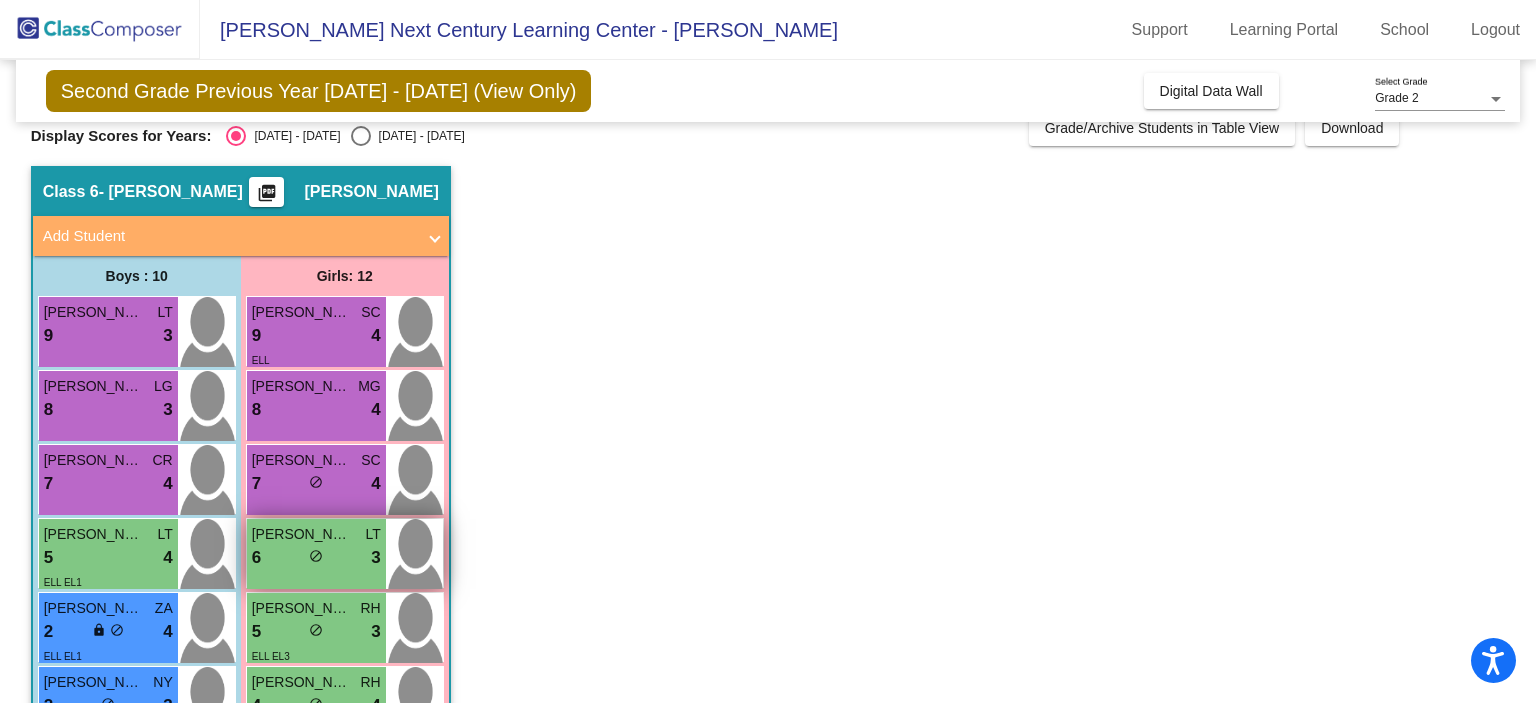 click on "[PERSON_NAME] LT 6 lock do_not_disturb_alt 3" at bounding box center (316, 554) 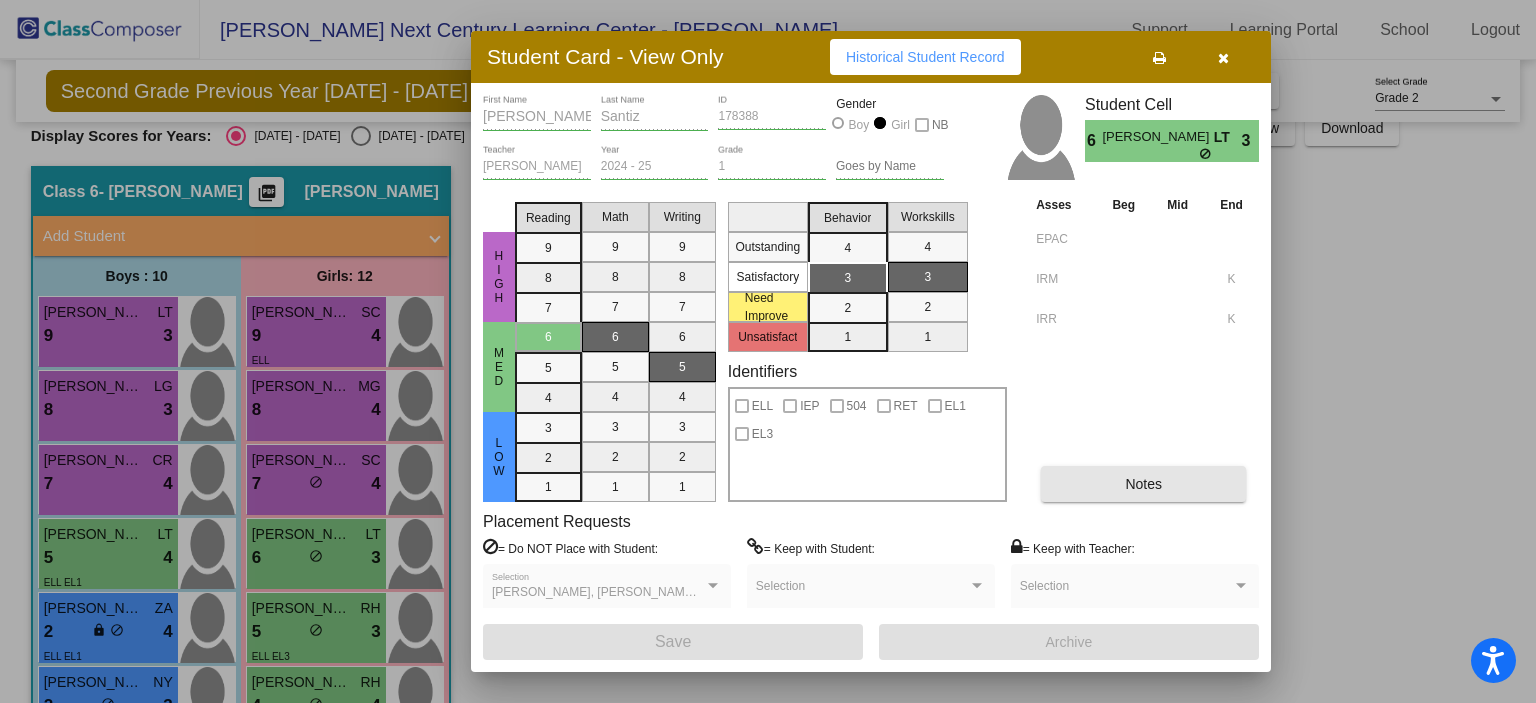 click on "Notes" at bounding box center [1143, 484] 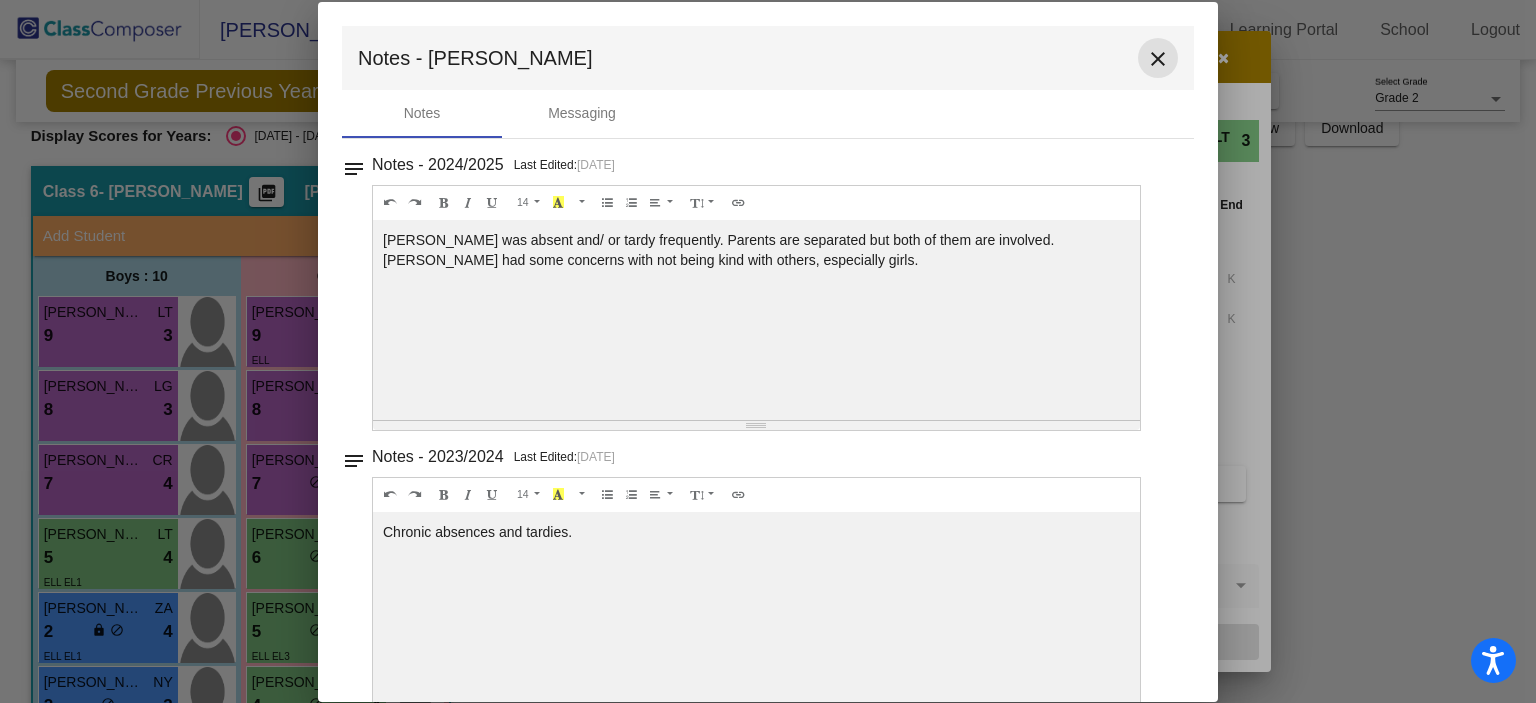 click on "close" at bounding box center [1158, 59] 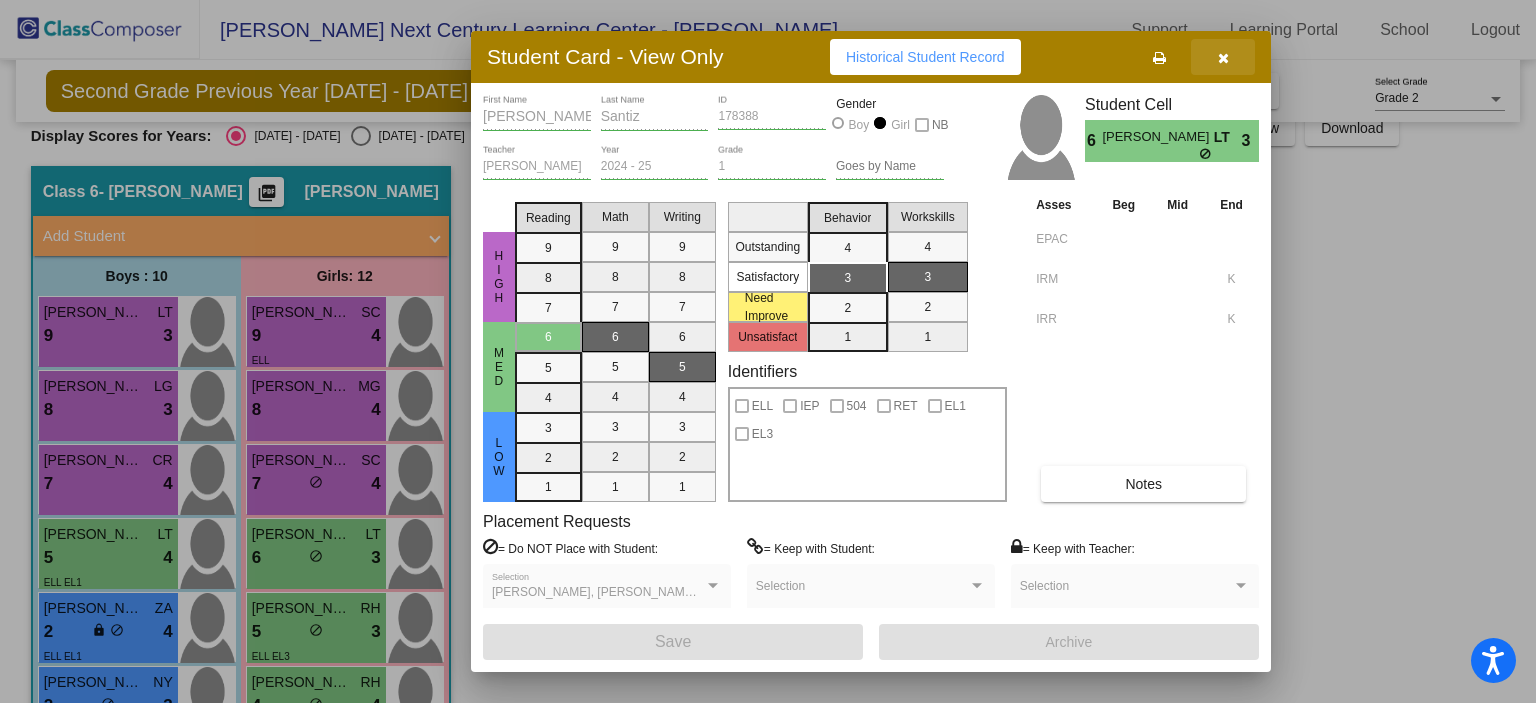 click at bounding box center [1223, 57] 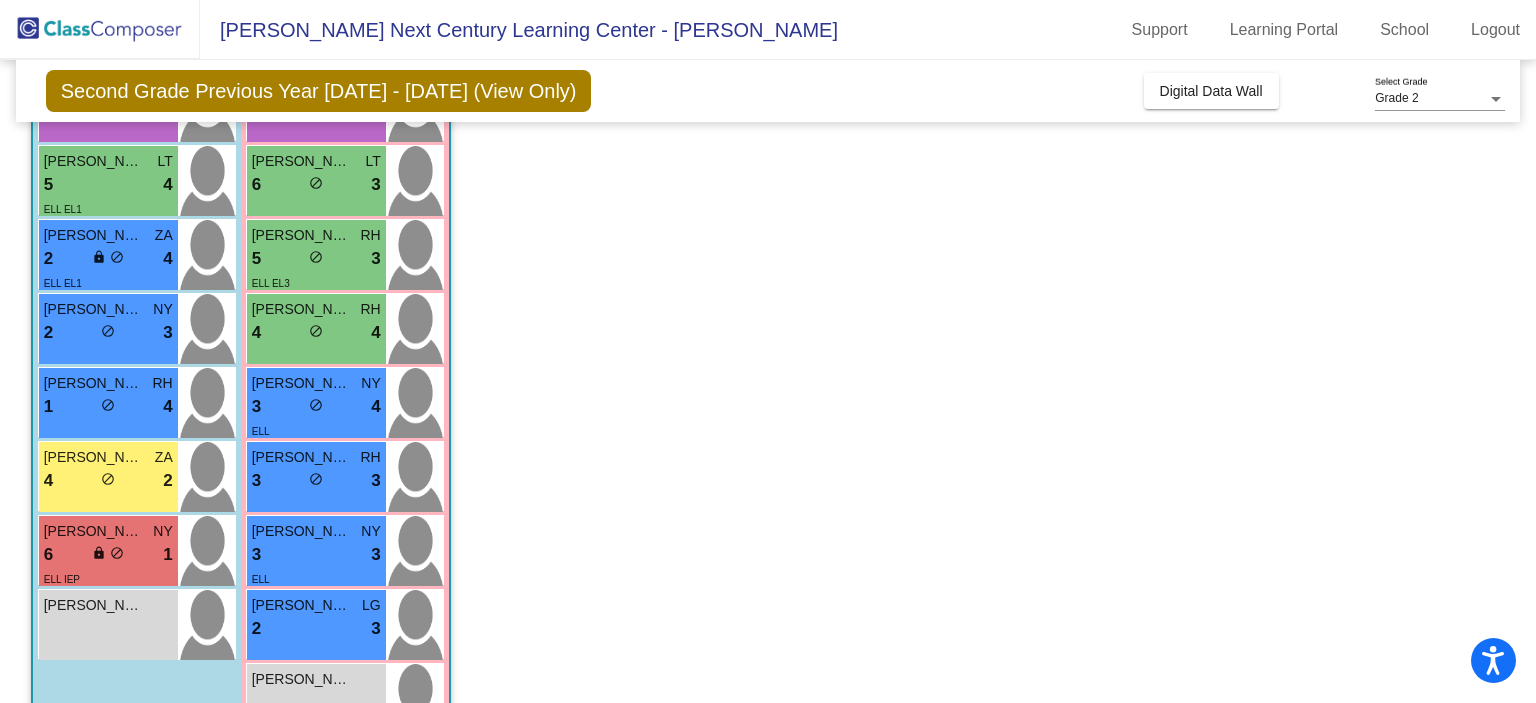 scroll, scrollTop: 464, scrollLeft: 0, axis: vertical 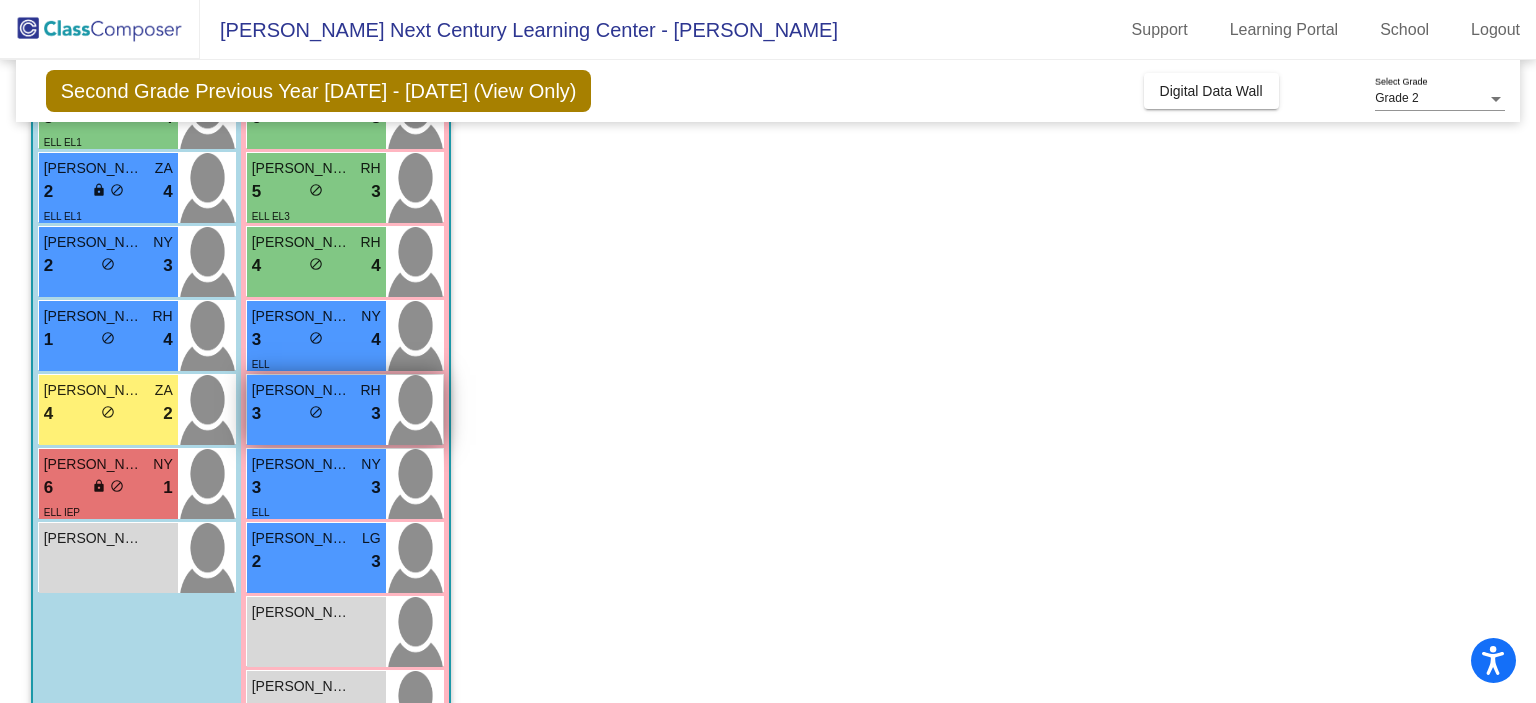 click on "3 lock do_not_disturb_alt 3" at bounding box center [316, 414] 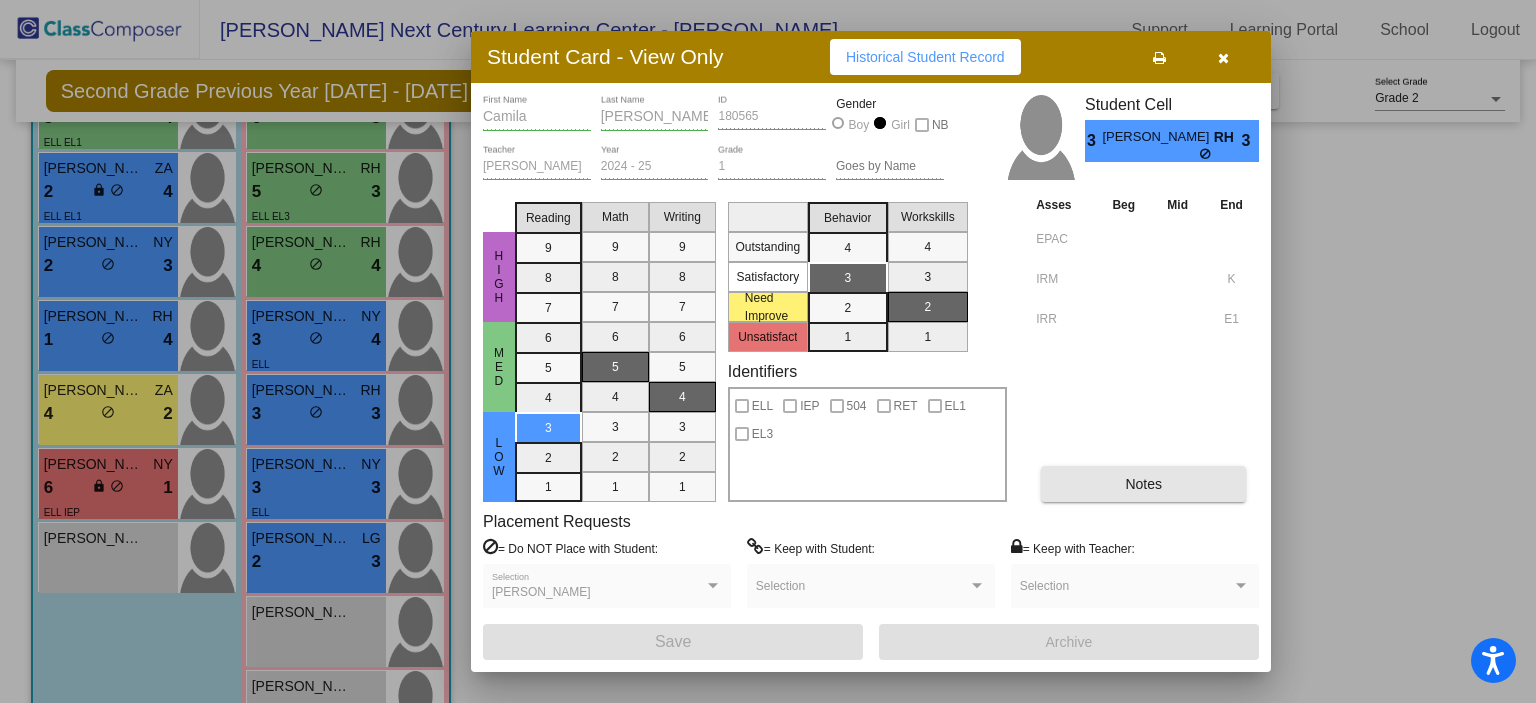 click on "Notes" at bounding box center (1143, 484) 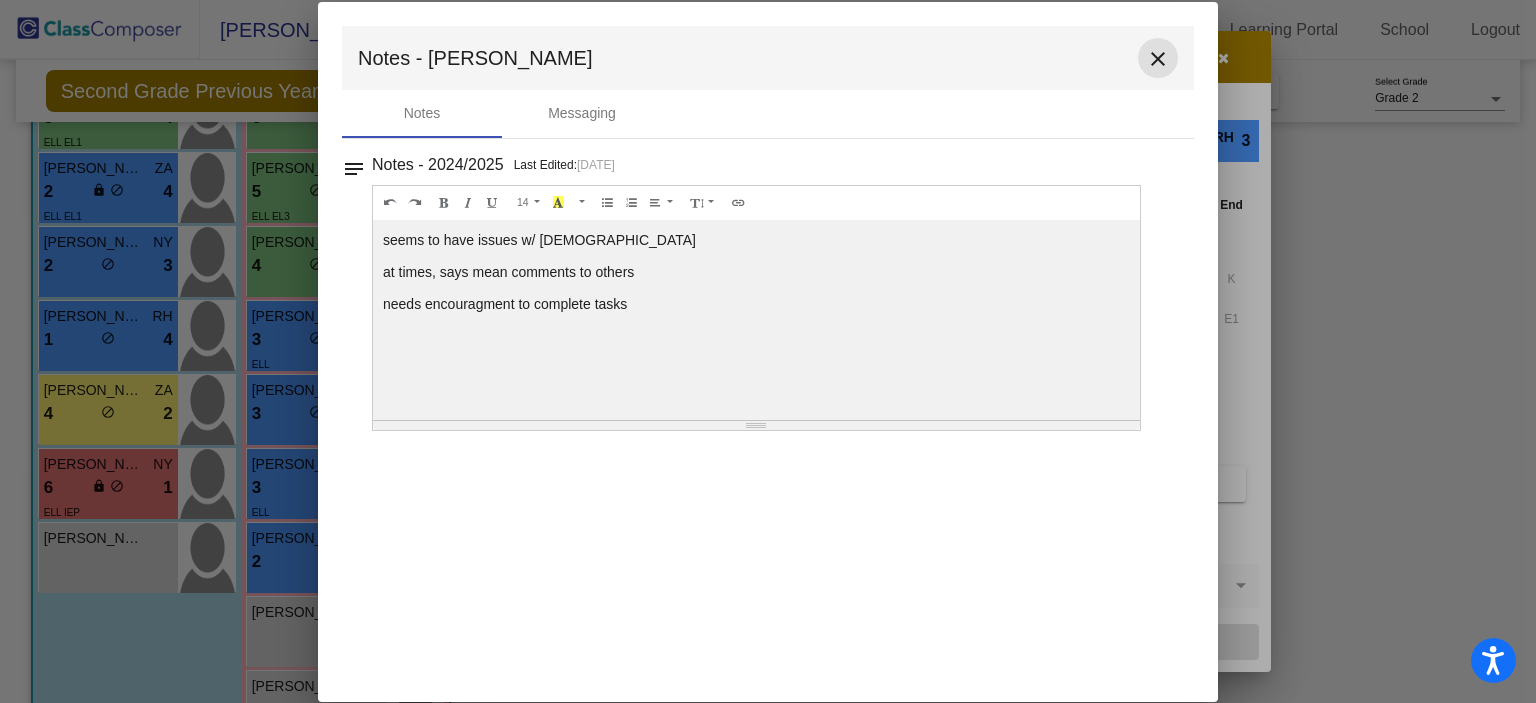click on "close" at bounding box center [1158, 58] 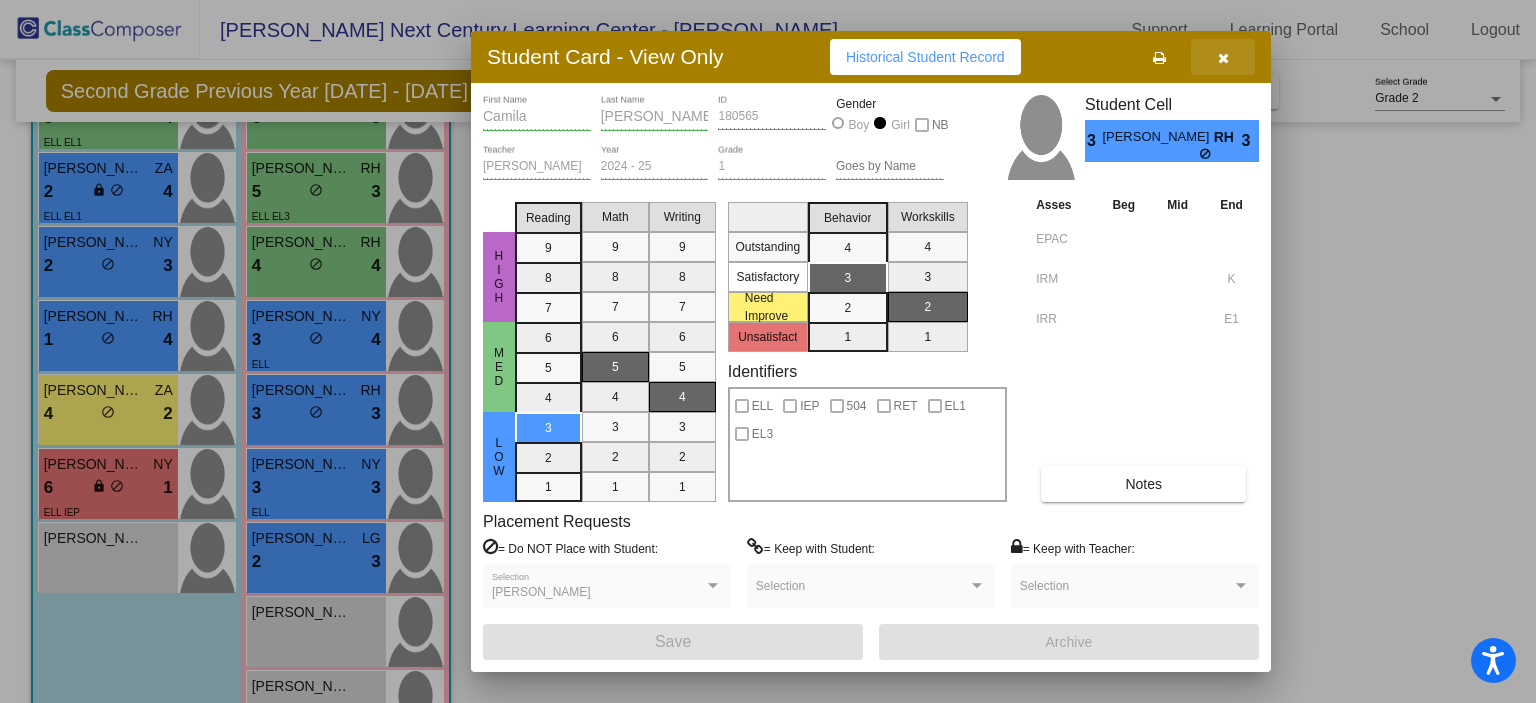 click at bounding box center (1223, 58) 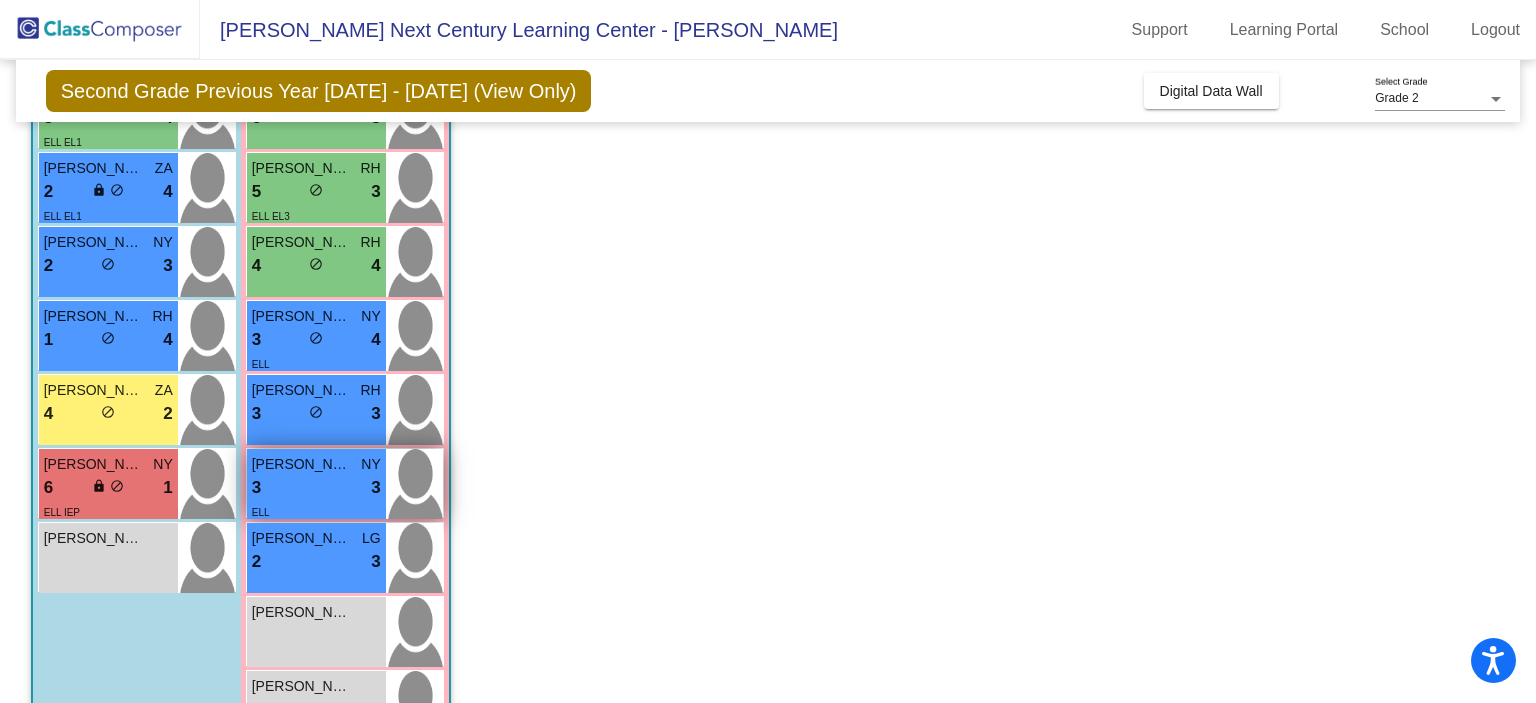click on "[PERSON_NAME]" at bounding box center [302, 464] 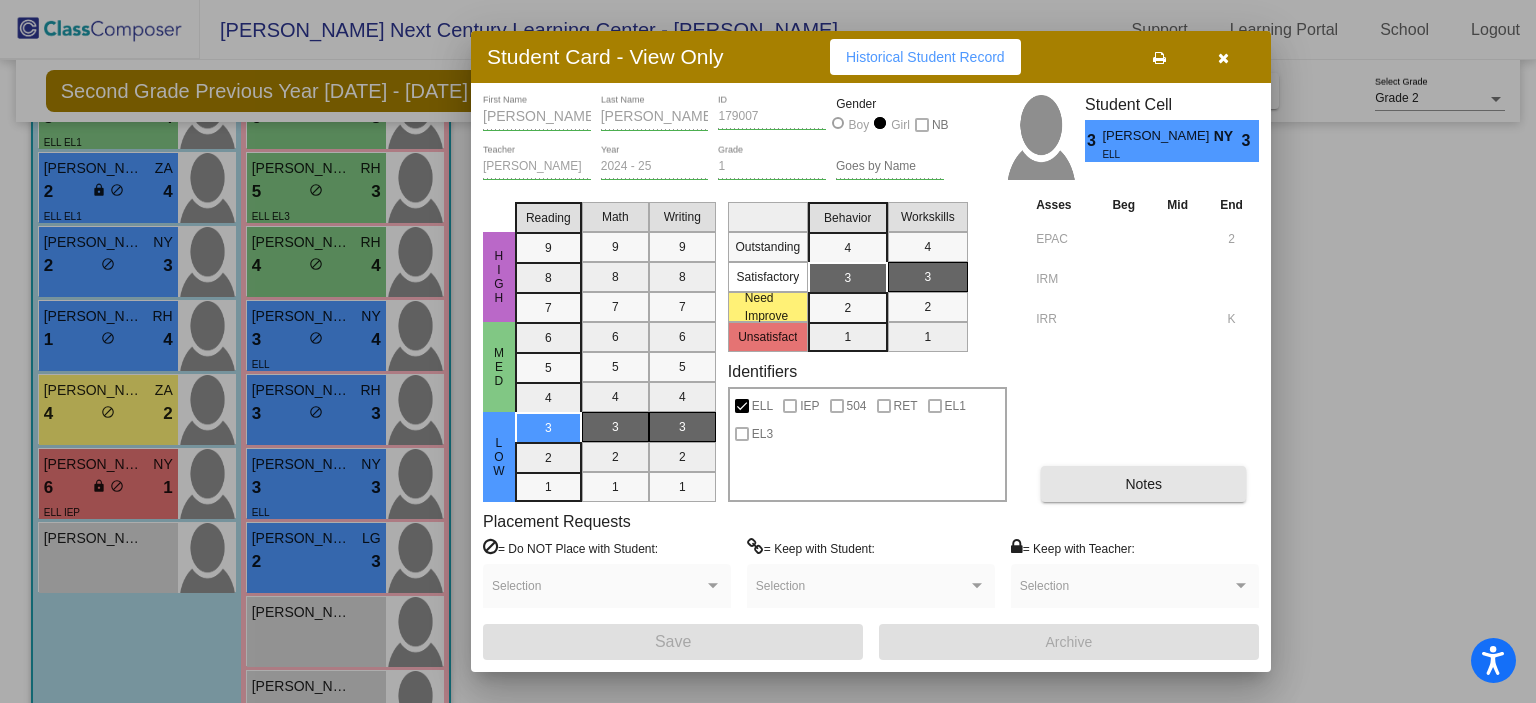 click on "Notes" at bounding box center [1143, 484] 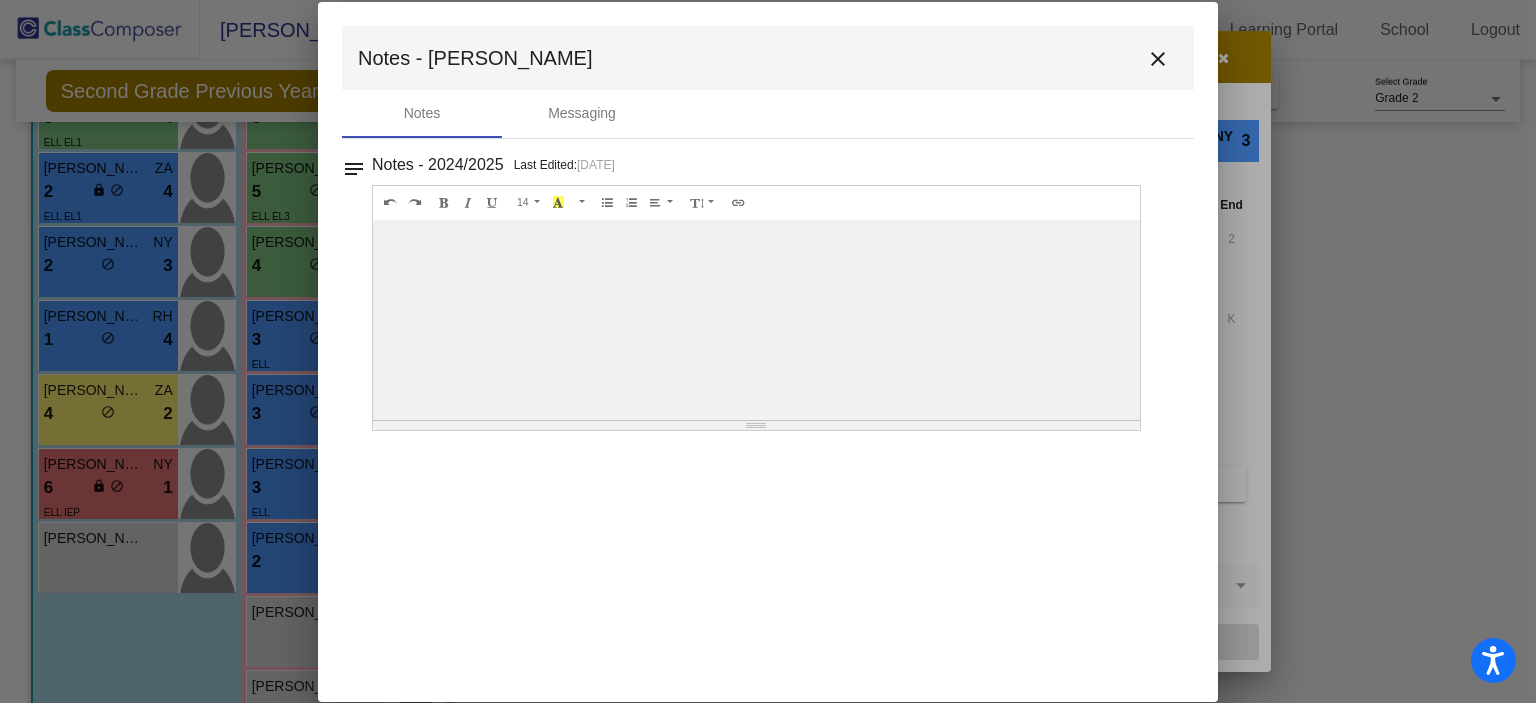 click on "close" at bounding box center (1158, 59) 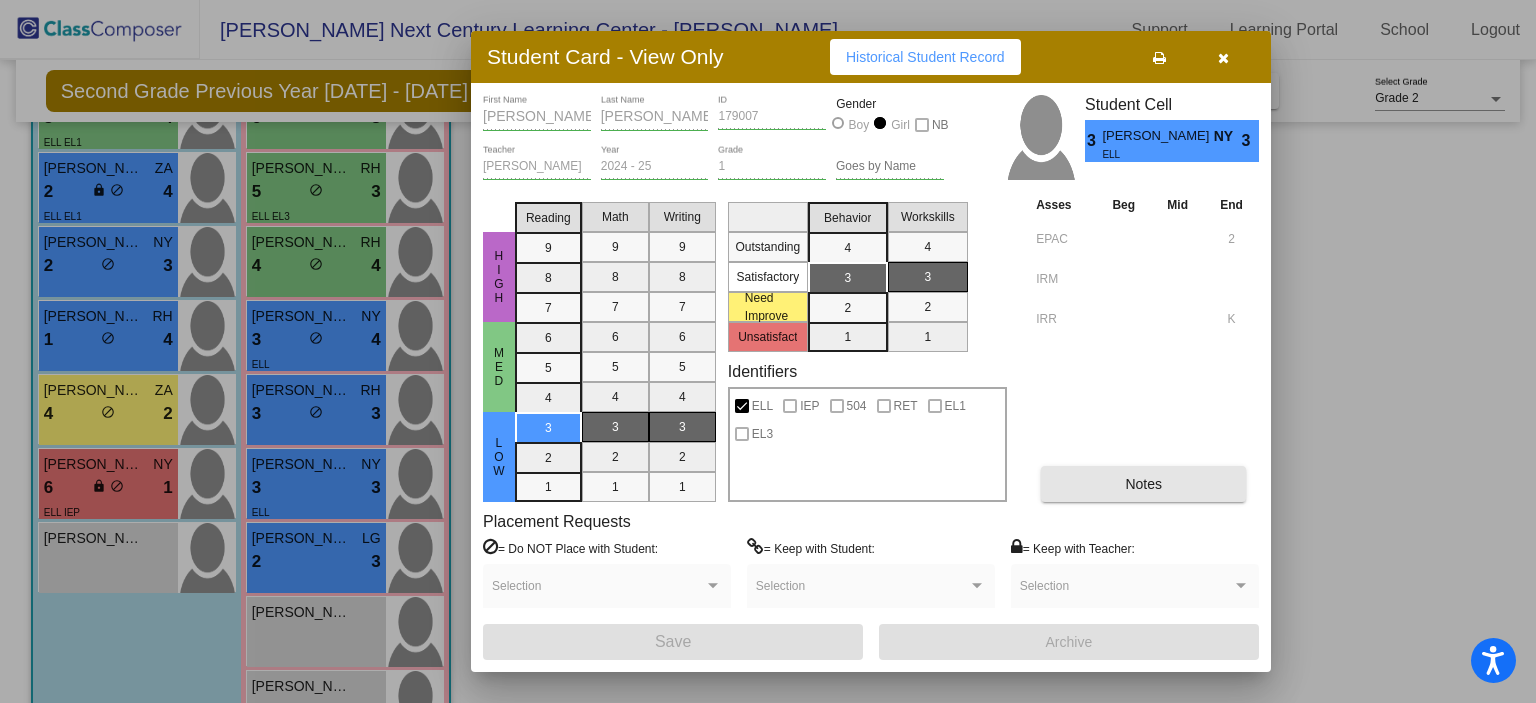 click on "Notes" at bounding box center (1143, 484) 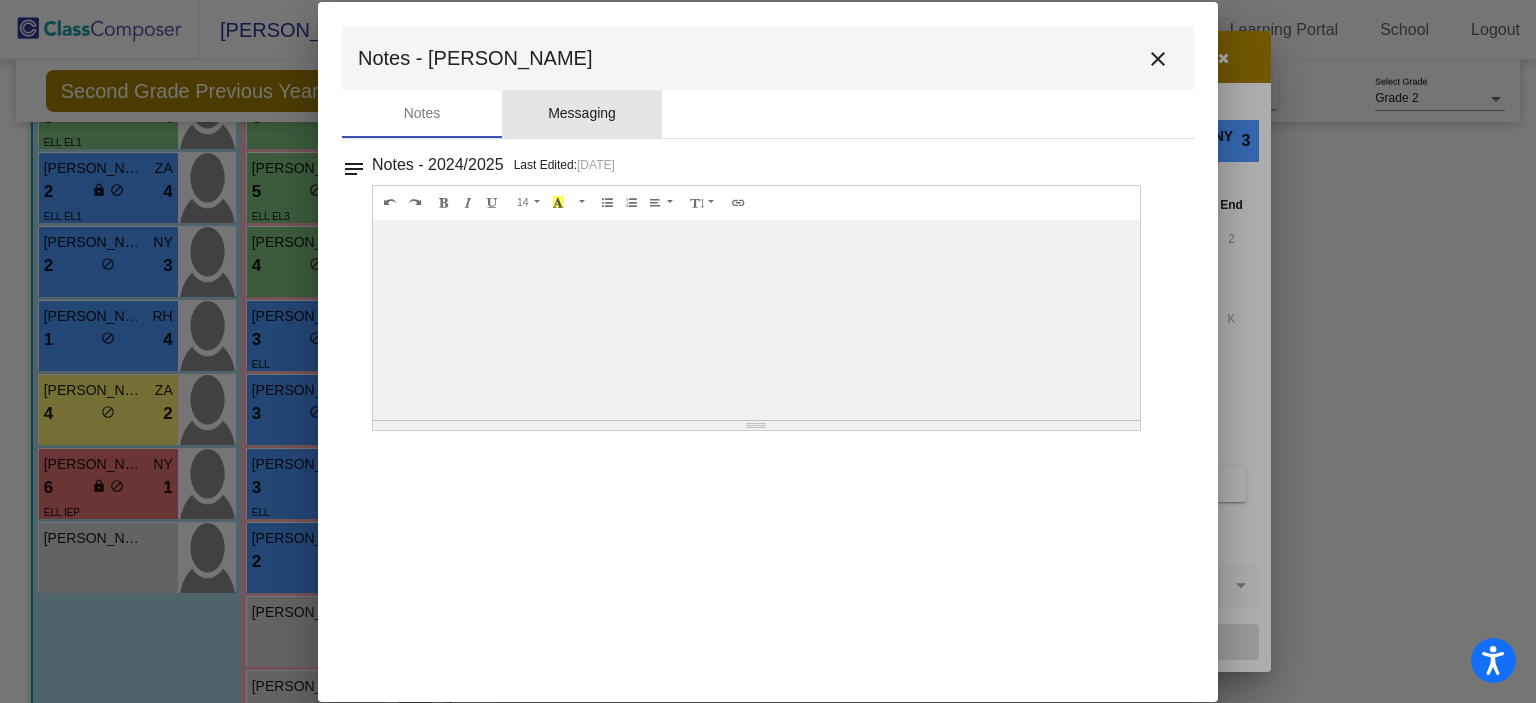 click on "Messaging" at bounding box center (582, 114) 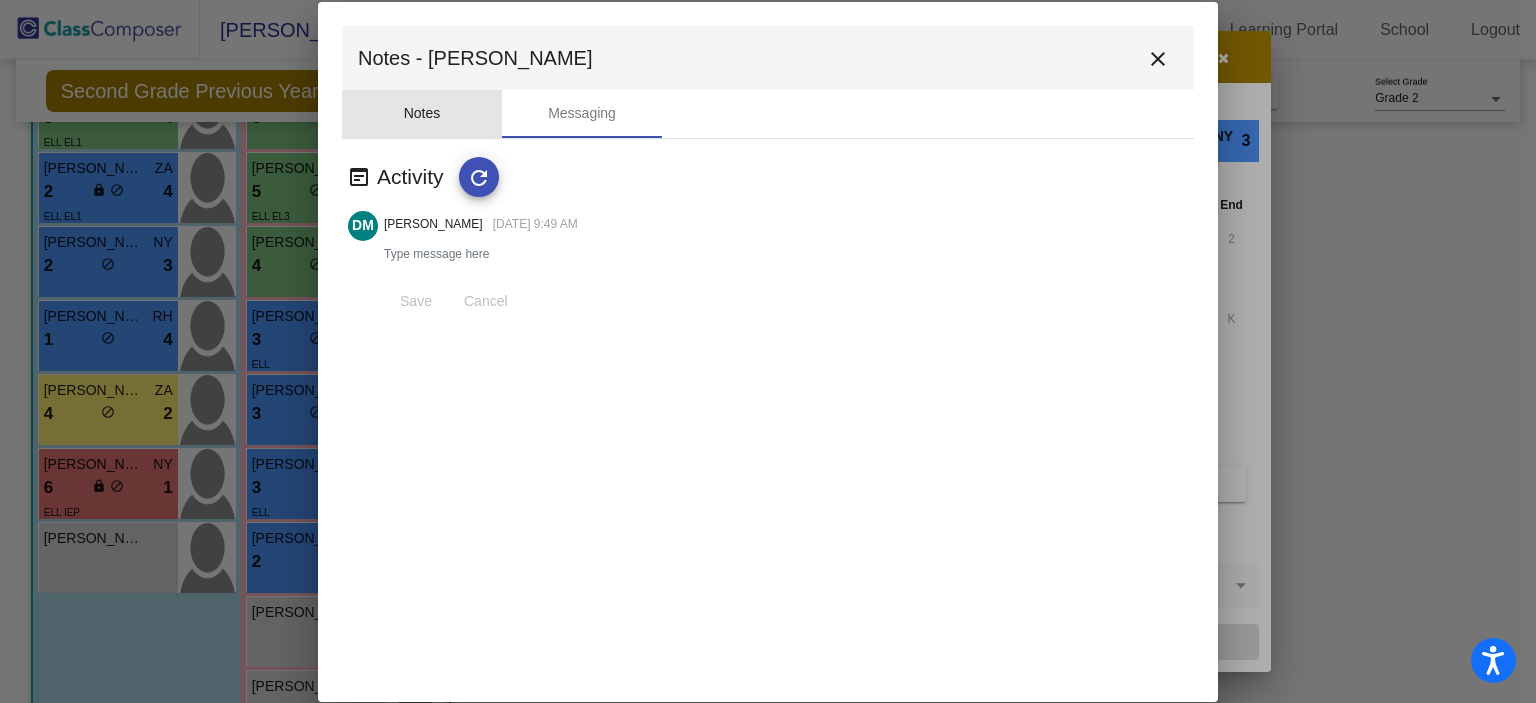 click on "Notes" at bounding box center [422, 113] 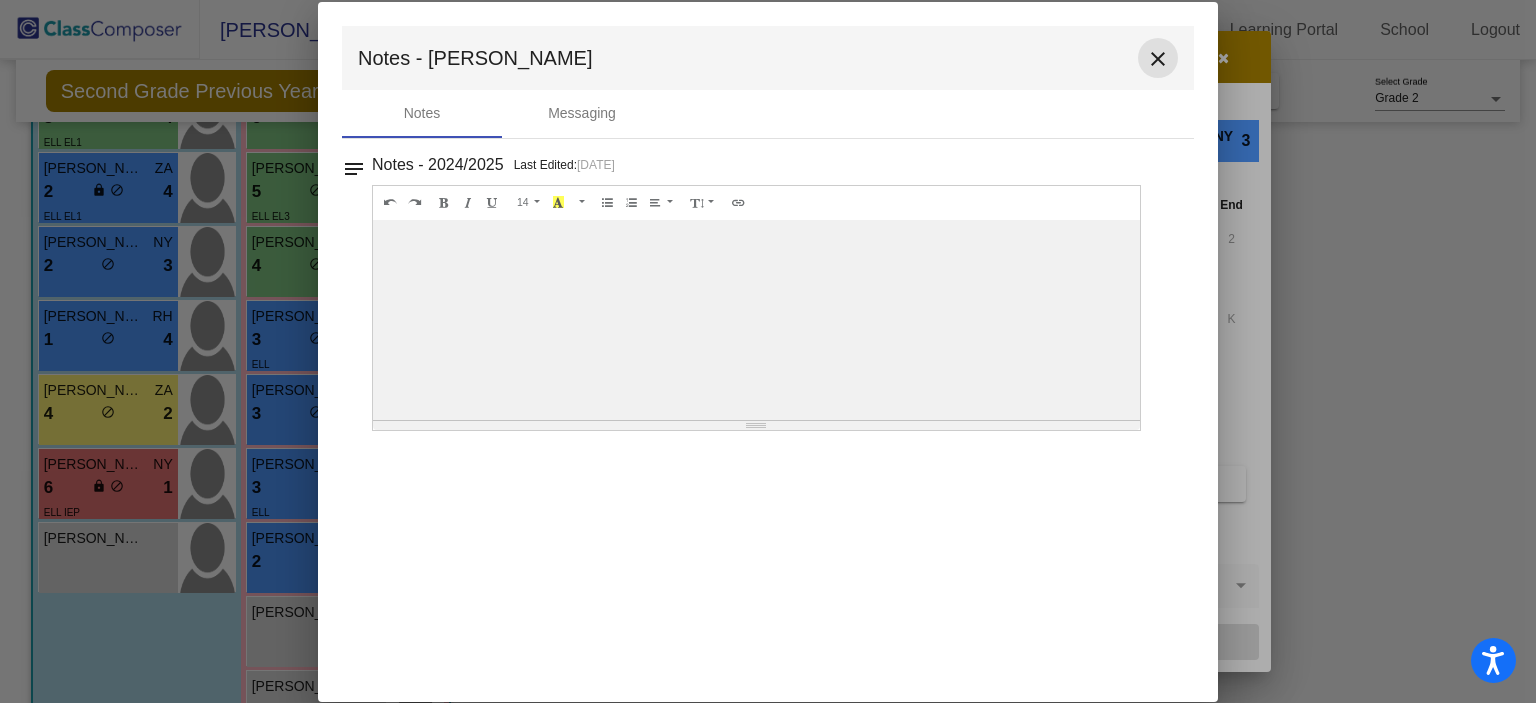 click on "close" at bounding box center [1158, 59] 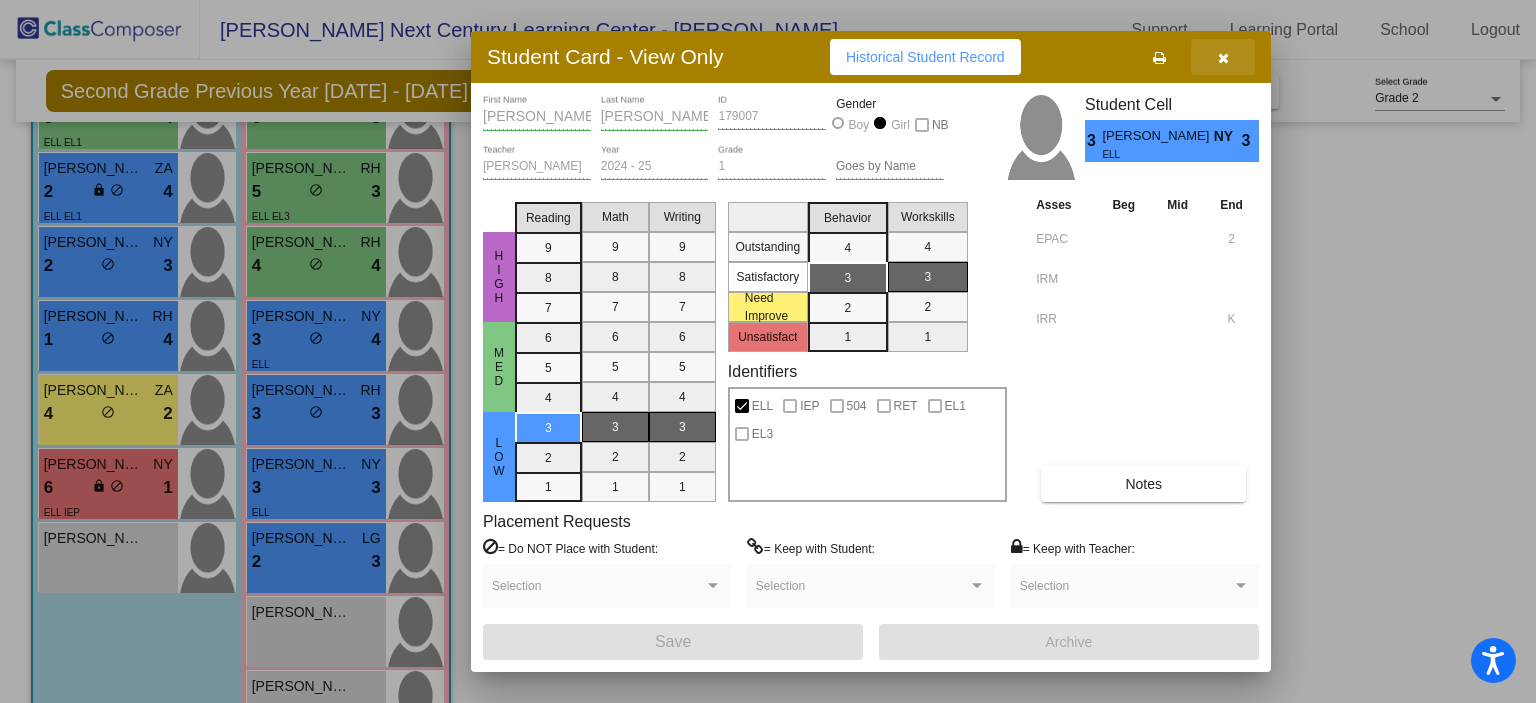 click at bounding box center (1223, 57) 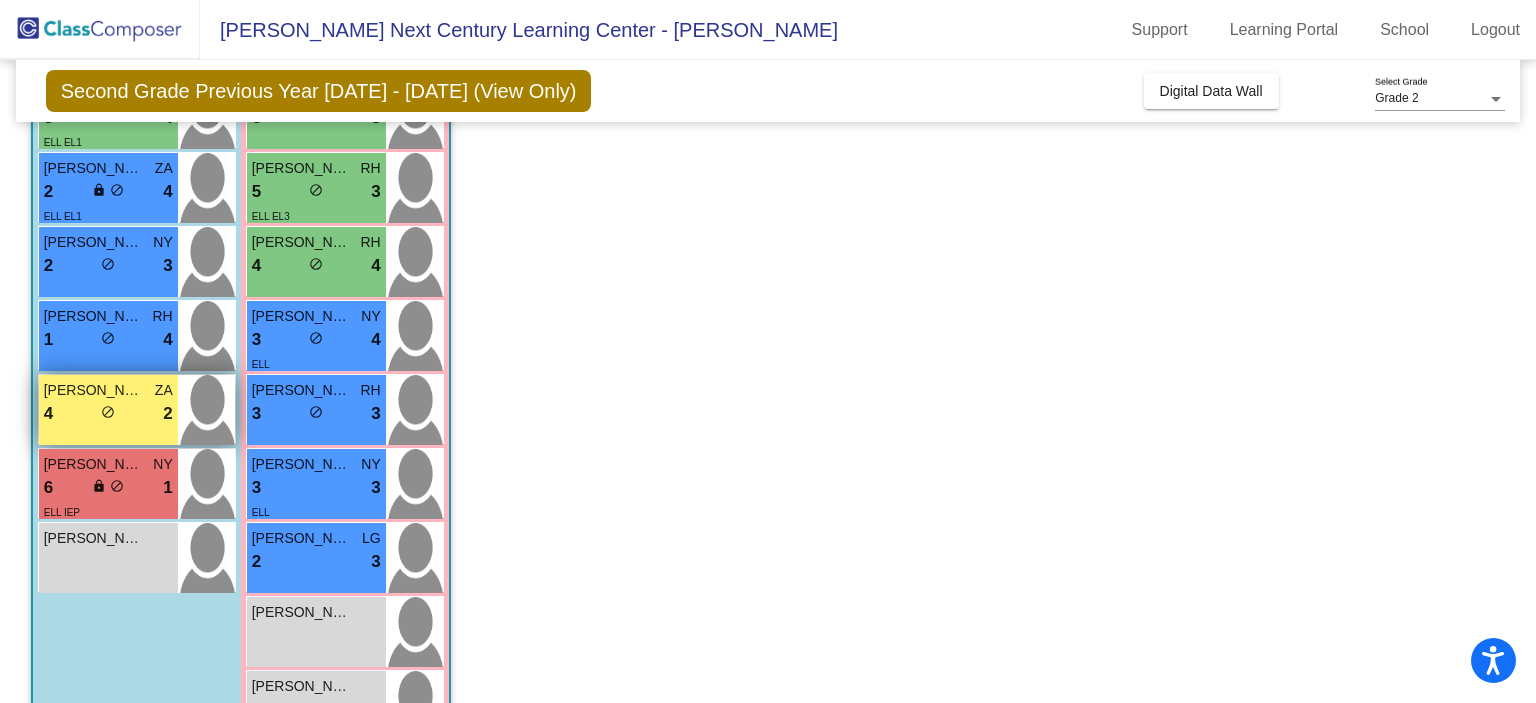 click on "4" at bounding box center (48, 414) 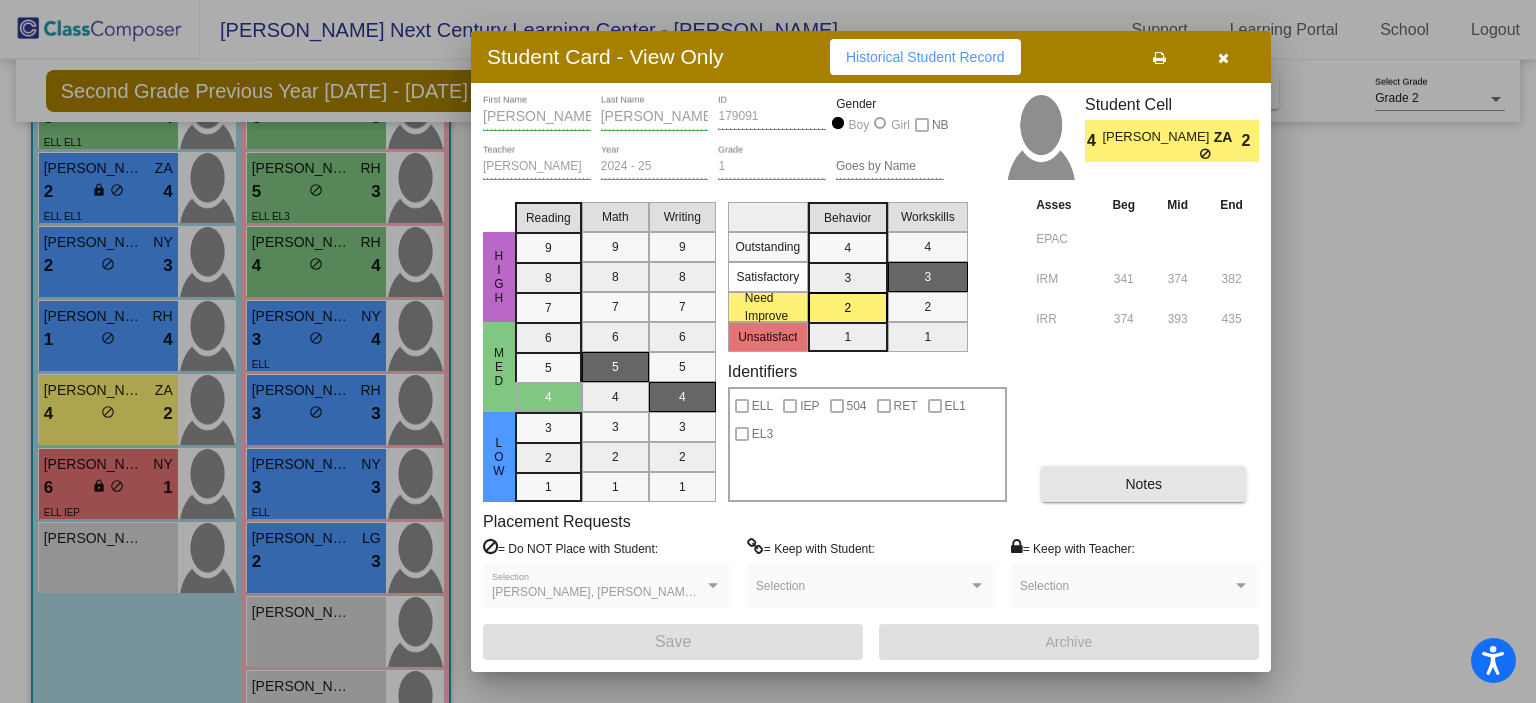 click on "Notes" at bounding box center (1143, 484) 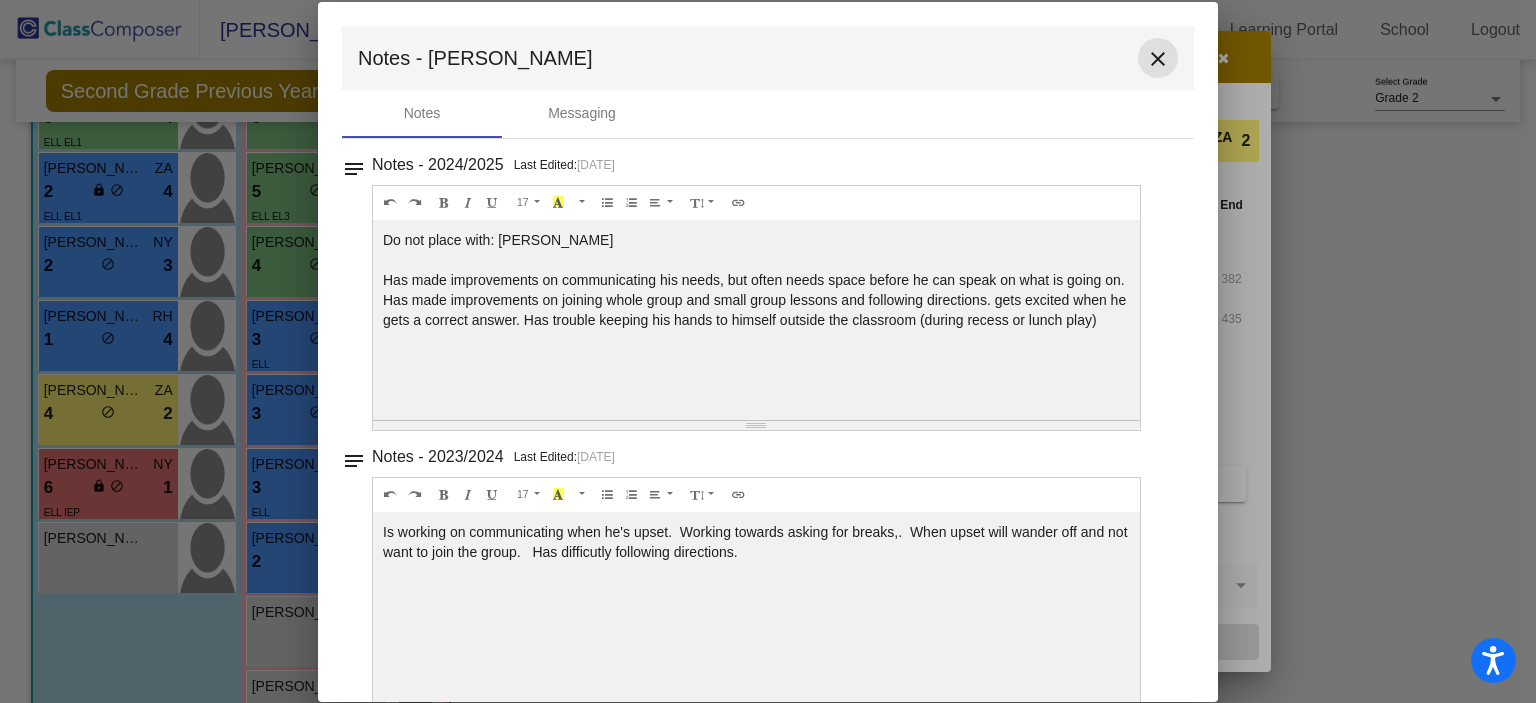 click on "close" at bounding box center (1158, 59) 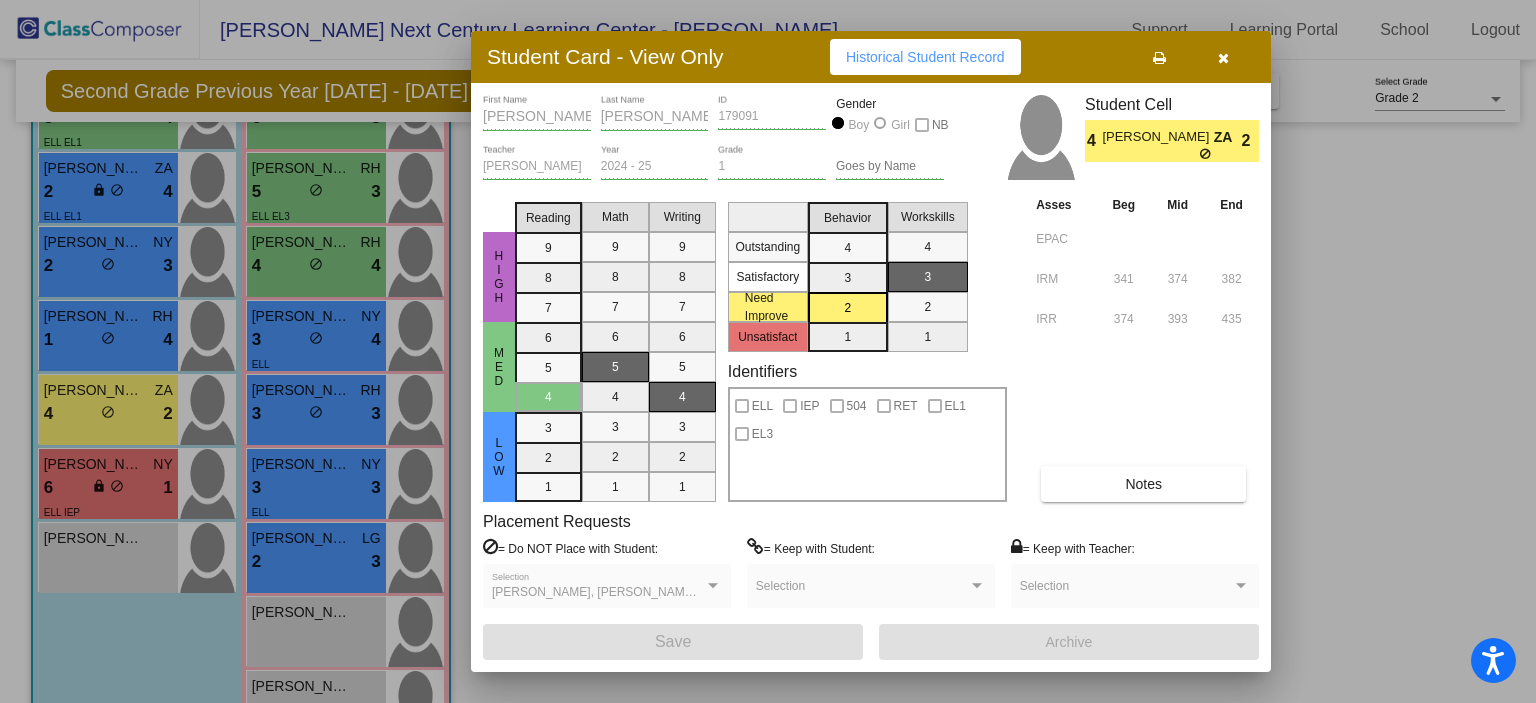 click on "Student Card - View Only   Historical Student Record" at bounding box center (871, 57) 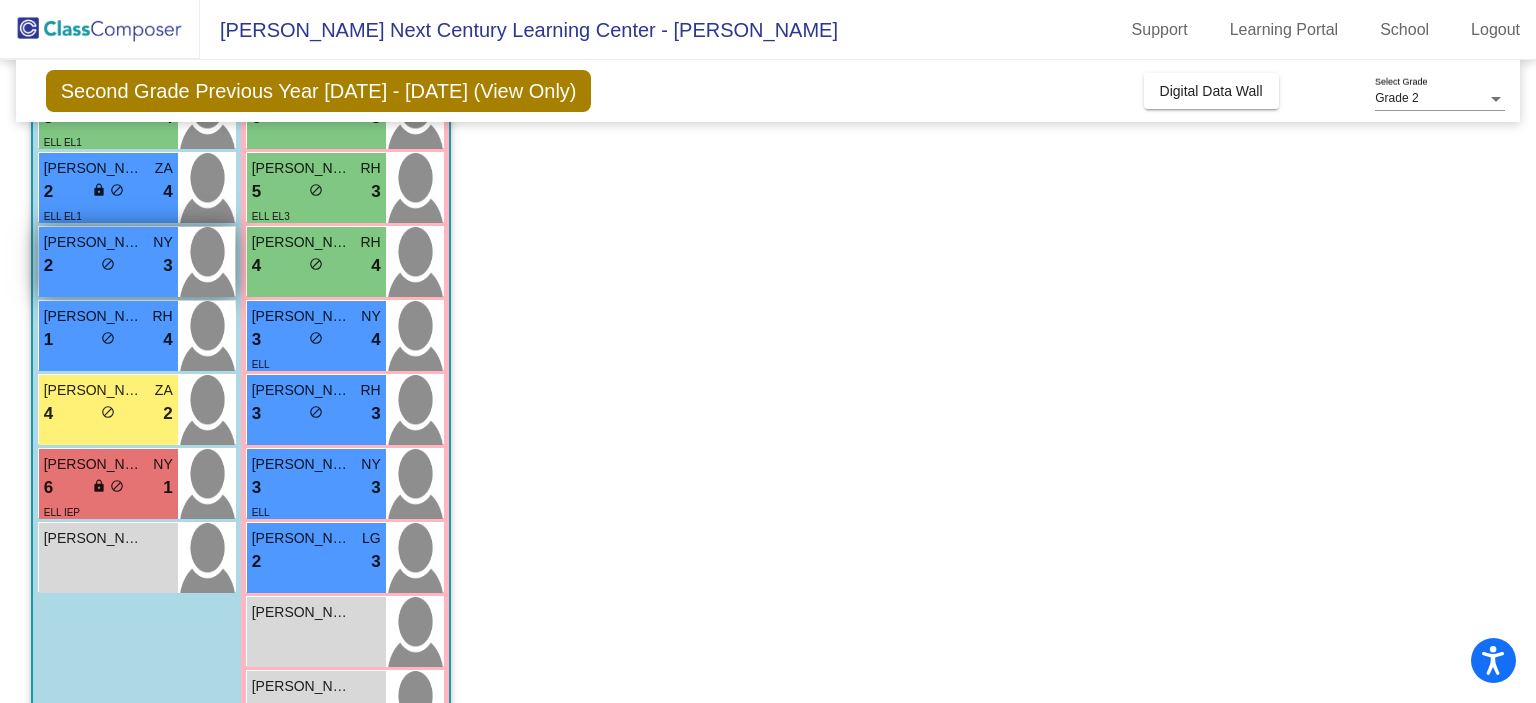 click on "2 lock do_not_disturb_alt 3" at bounding box center (108, 266) 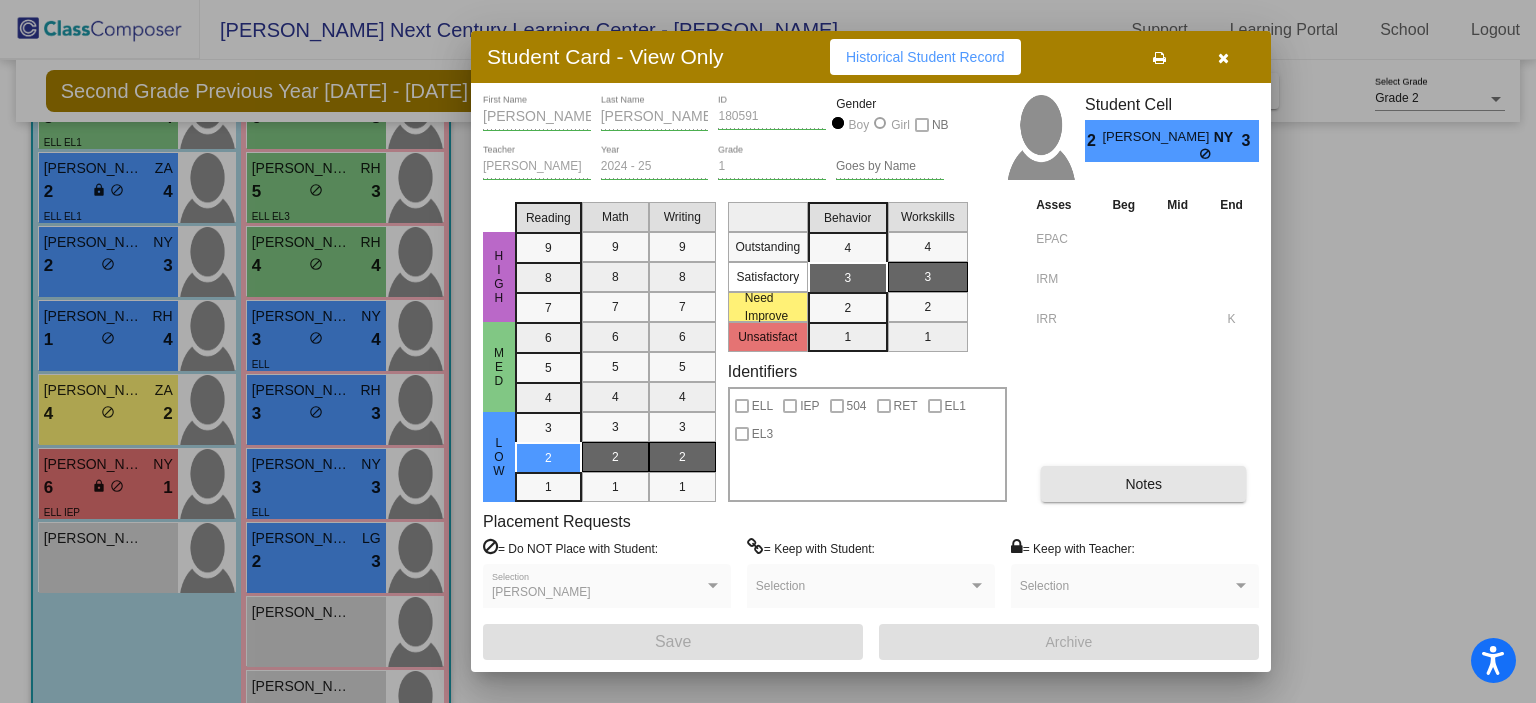 click on "Notes" at bounding box center (1143, 484) 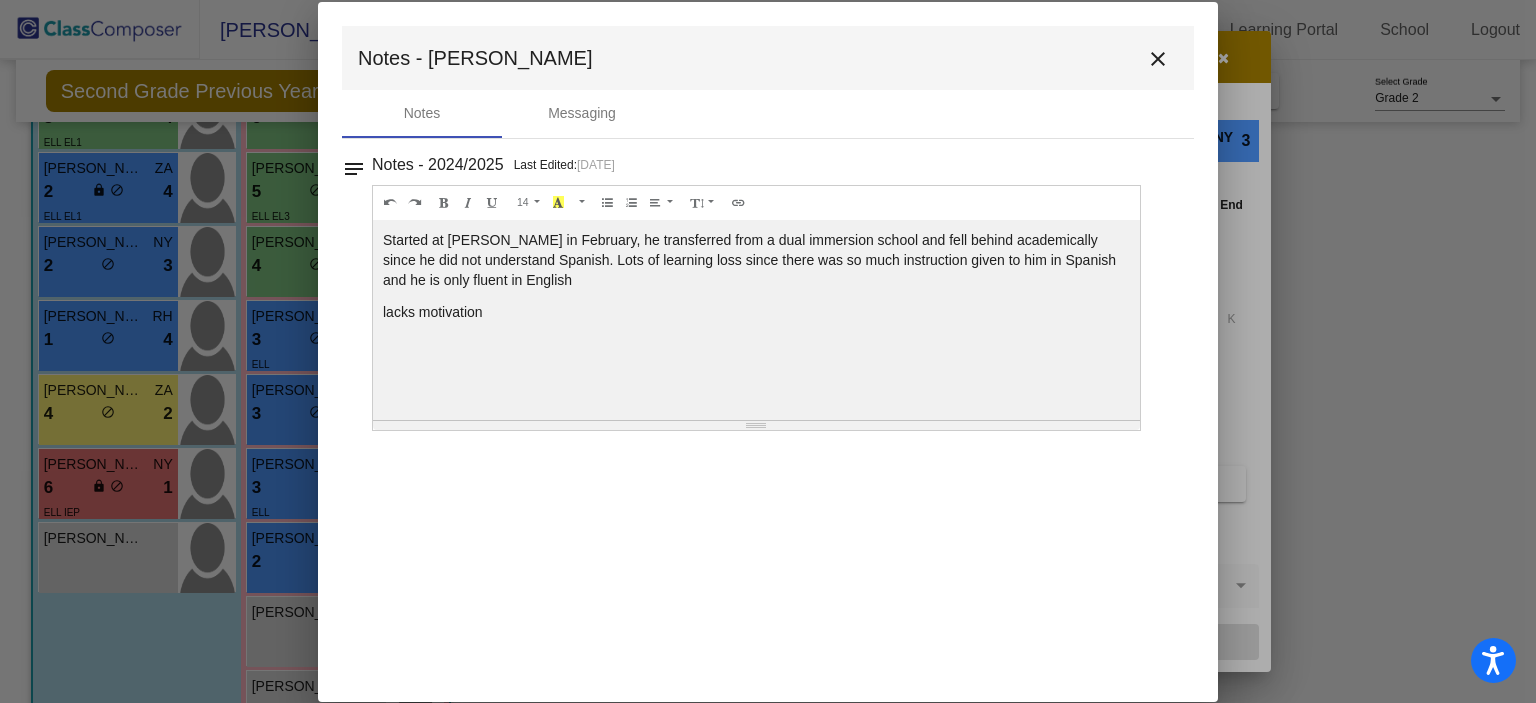 click on "close" at bounding box center [1158, 59] 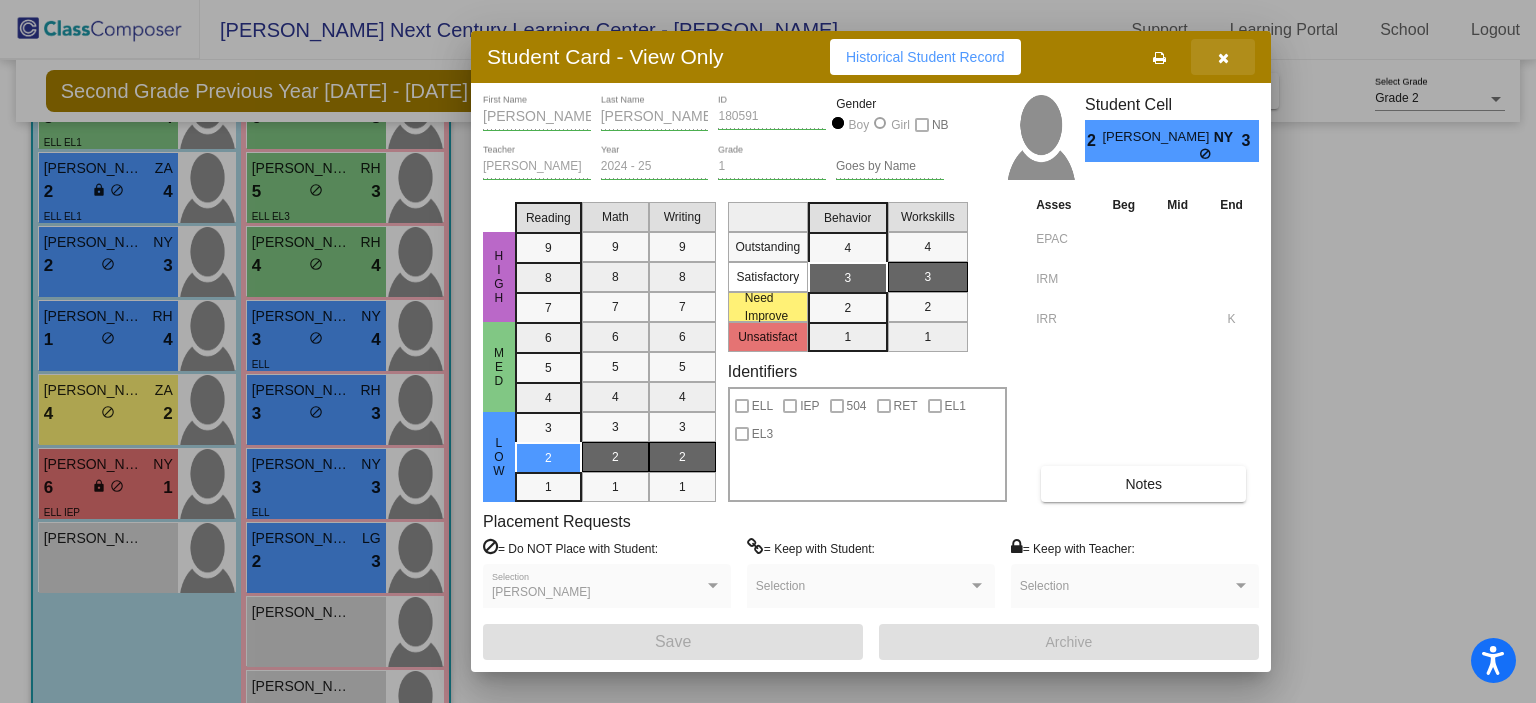 click at bounding box center [1223, 57] 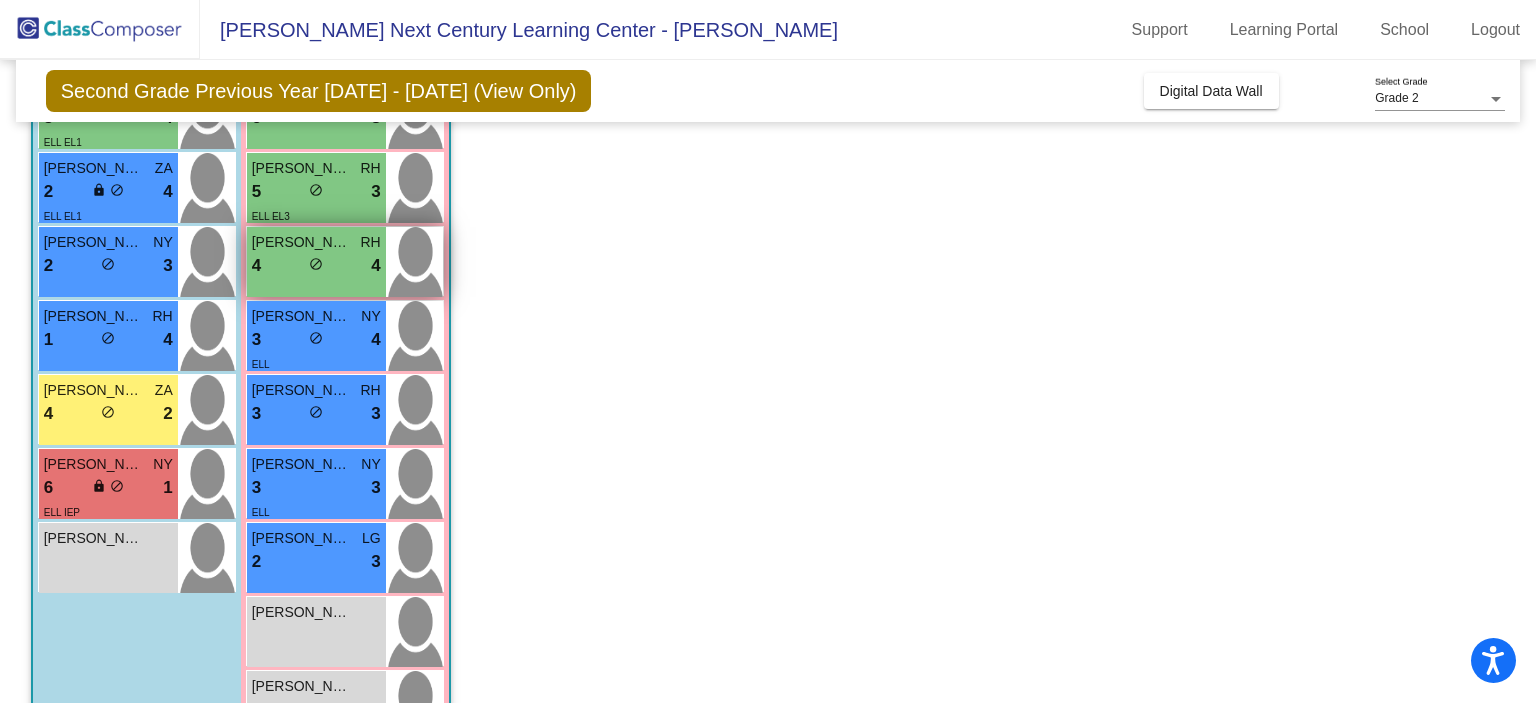 click on "[PERSON_NAME] RH 4 lock do_not_disturb_alt 4" at bounding box center [316, 262] 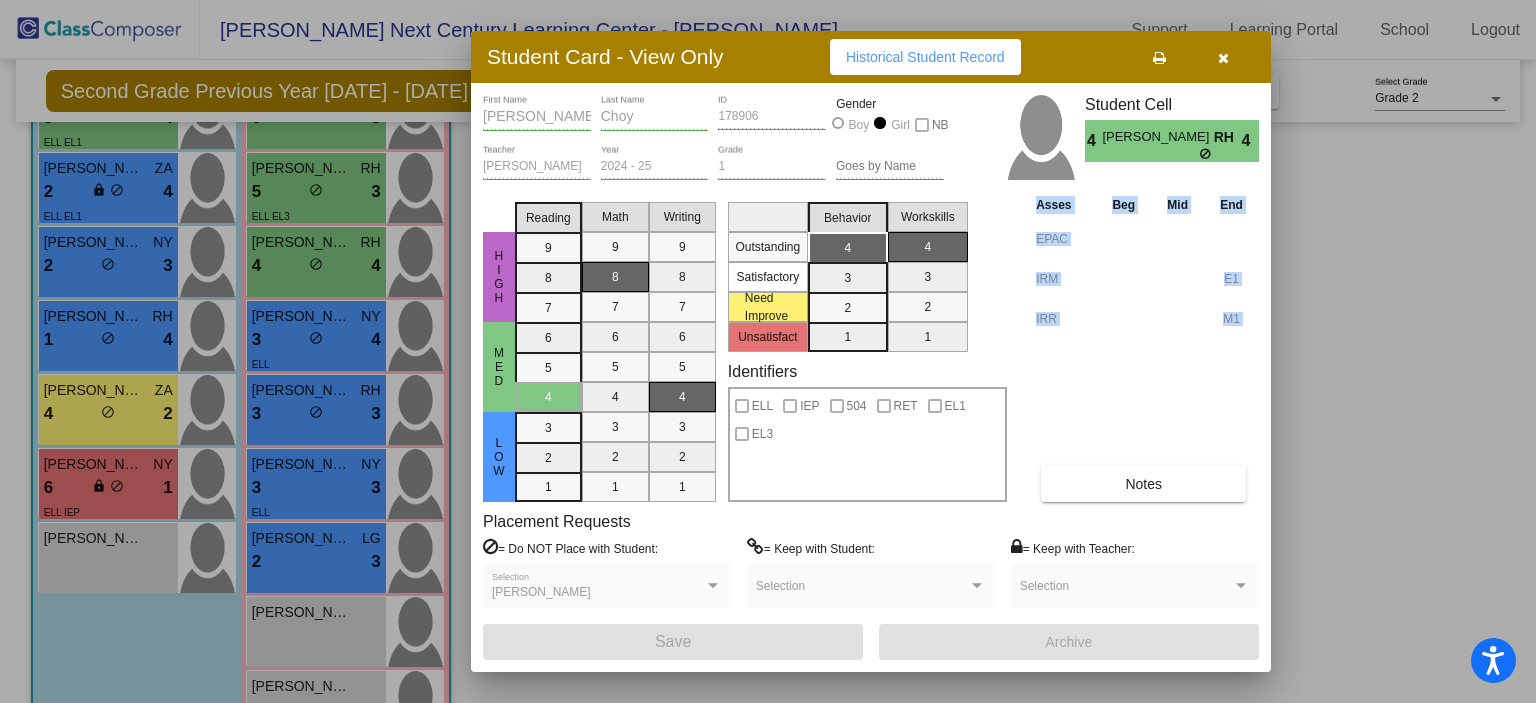 drag, startPoint x: 1180, startPoint y: 461, endPoint x: 1184, endPoint y: 478, distance: 17.464249 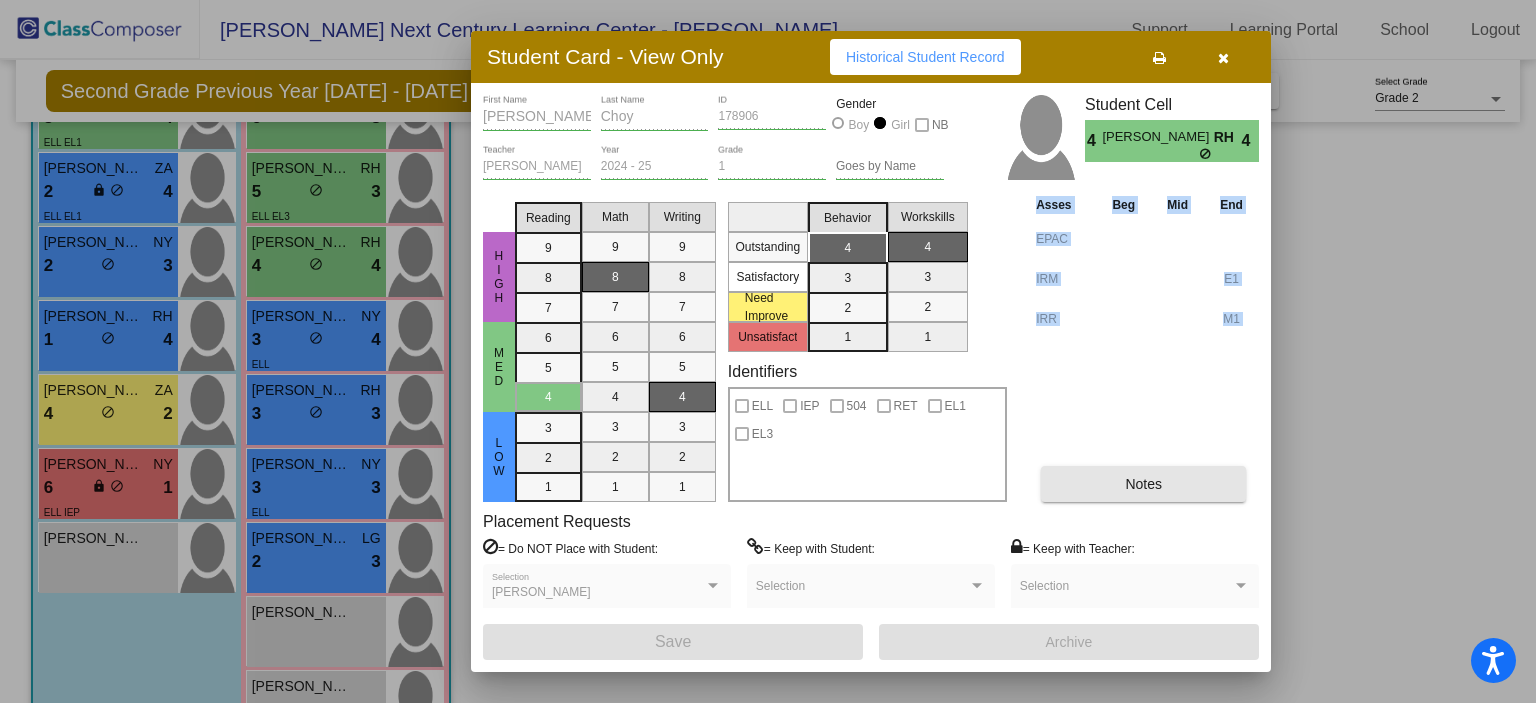 click on "Notes" at bounding box center (1143, 484) 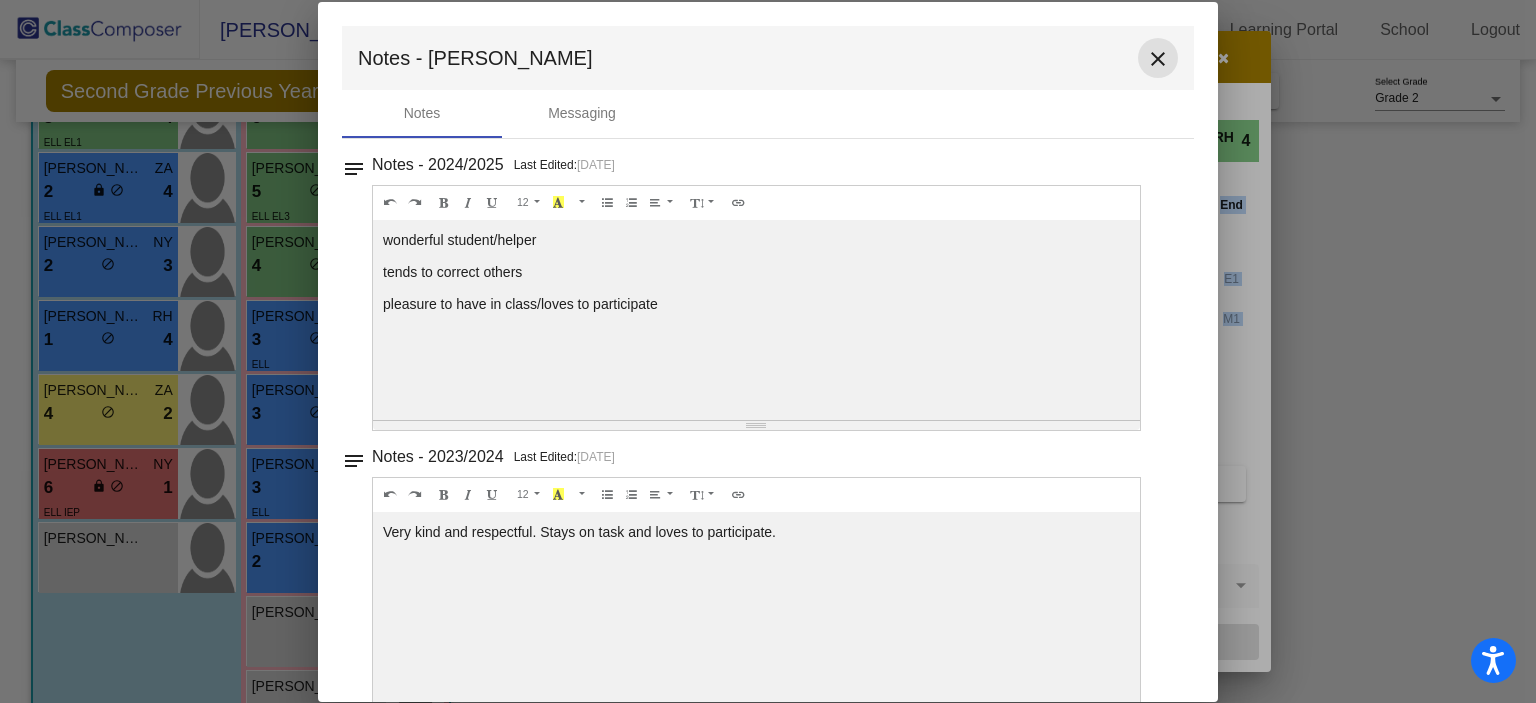 click on "close" at bounding box center (1158, 59) 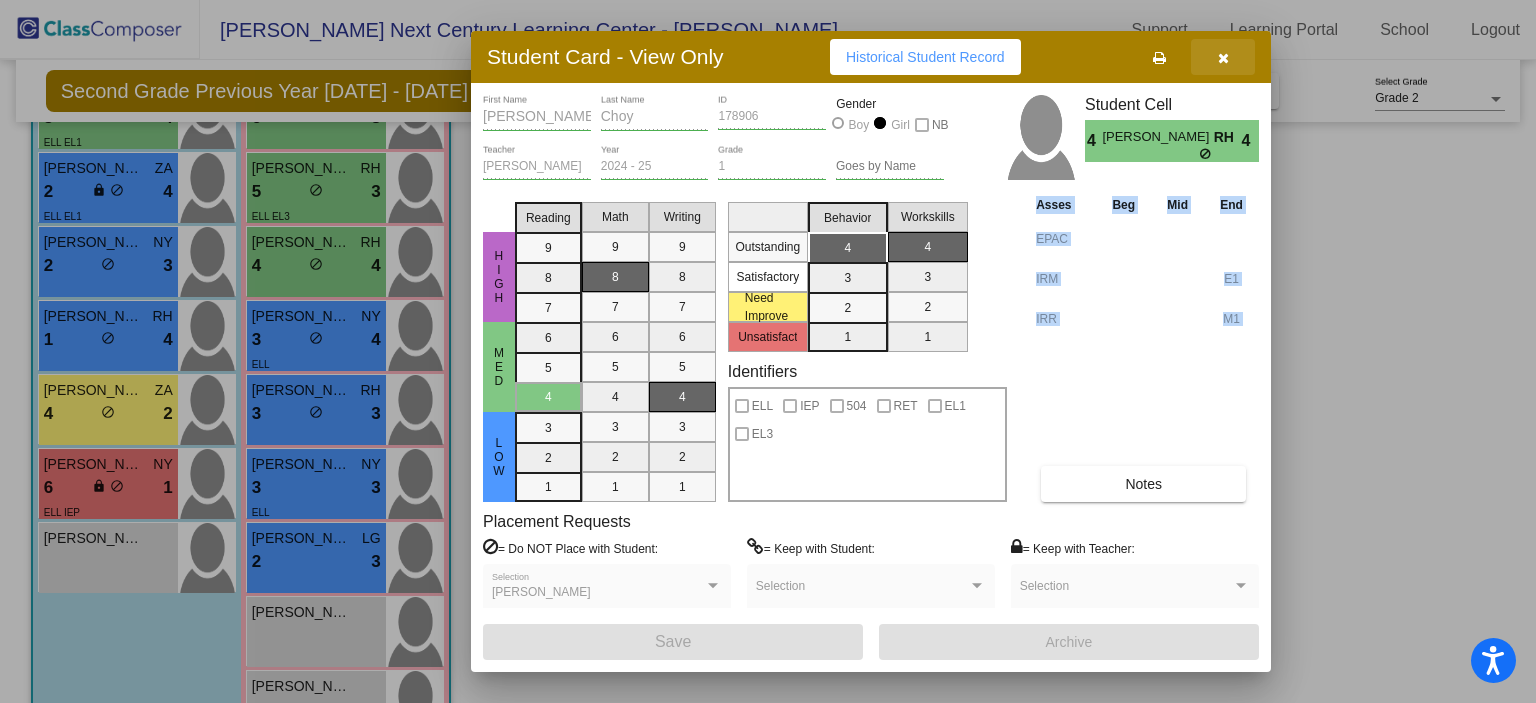 click at bounding box center (1223, 57) 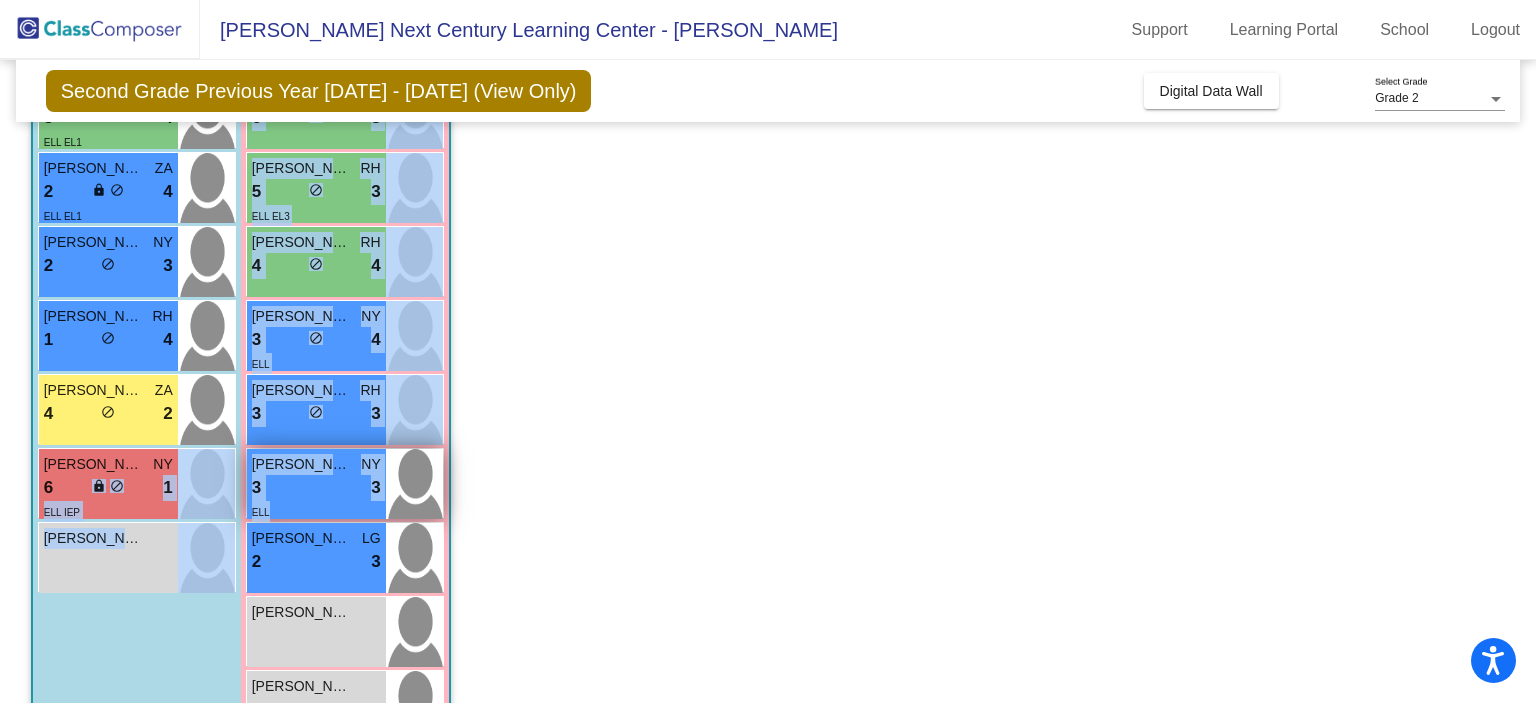 drag, startPoint x: 67, startPoint y: 491, endPoint x: 271, endPoint y: 515, distance: 205.4069 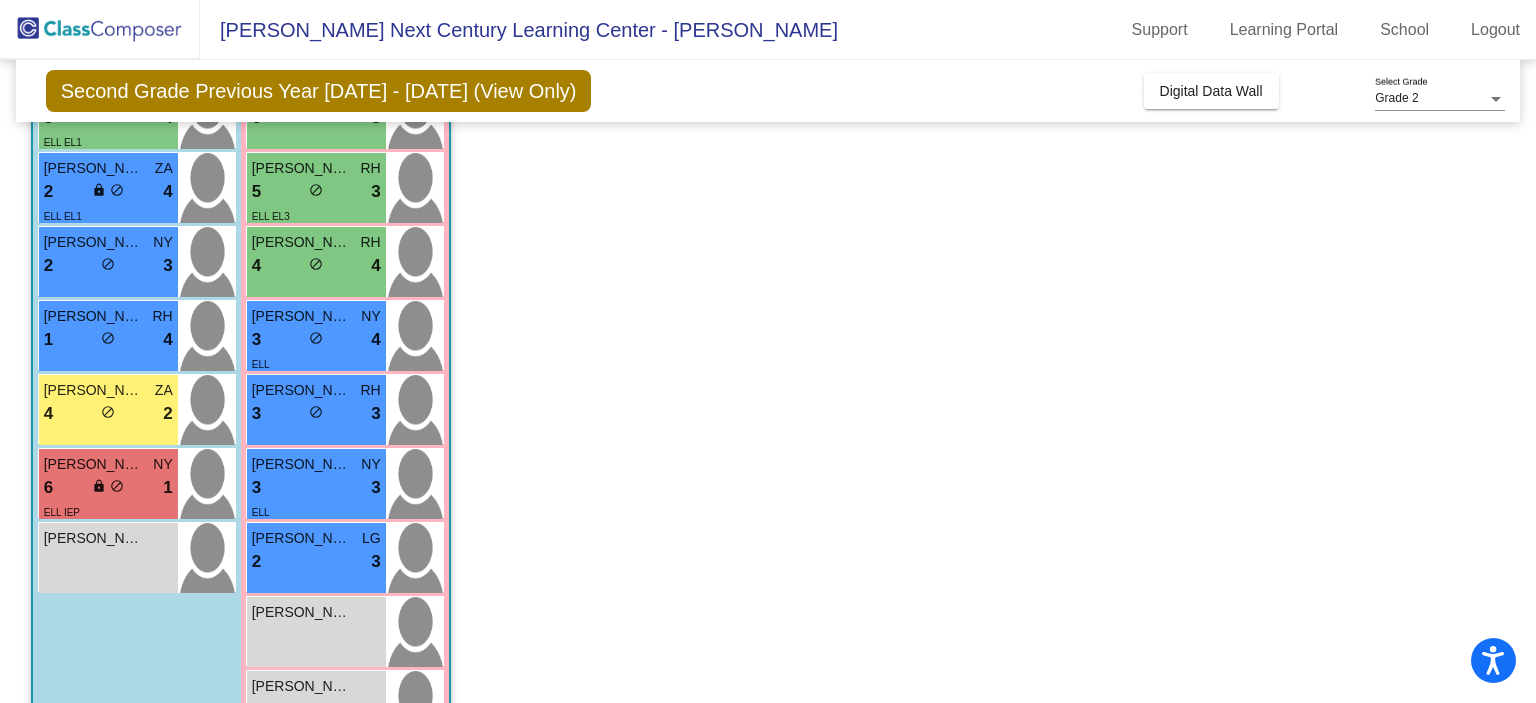 click on "Class 6   - [PERSON_NAME]   picture_as_pdf [PERSON_NAME]  Add Student  First Name Last Name Student Id  (Recommended)   Boy   Girl   [DEMOGRAPHIC_DATA] Add Close  Boys : 10  [PERSON_NAME] LT 9 lock do_not_disturb_alt 3 [PERSON_NAME] LG 8 lock do_not_disturb_alt 3 [PERSON_NAME] De Los [PERSON_NAME] 7 lock do_not_disturb_alt 4 [PERSON_NAME] LT 5 lock do_not_disturb_alt 4 ELL EL1 [PERSON_NAME] ZA 2 lock do_not_disturb_alt 4 ELL EL1 [PERSON_NAME] NY 2 lock do_not_disturb_alt 3 [PERSON_NAME] RH 1 lock do_not_disturb_alt 4 [PERSON_NAME] ZA 4 lock do_not_disturb_alt 2 [PERSON_NAME] NY 6 lock do_not_disturb_alt 1 ELL IEP Jayceon [PERSON_NAME] lock do_not_disturb_alt Girls: 12 [PERSON_NAME] SC 9 lock do_not_disturb_alt 4 [PERSON_NAME] MG 8 lock do_not_disturb_alt 4 [PERSON_NAME] SC 7 lock do_not_disturb_alt 4 [PERSON_NAME] LT 6 lock do_not_disturb_alt 3 Kheily [PERSON_NAME] 5 lock do_not_disturb_alt 3 ELL EL3 [PERSON_NAME] RH 4 lock do_not_disturb_alt 4 [PERSON_NAME] NY 3 lock do_not_disturb_alt 4 ELL Camila [PERSON_NAME] 3 lock 3 NY" 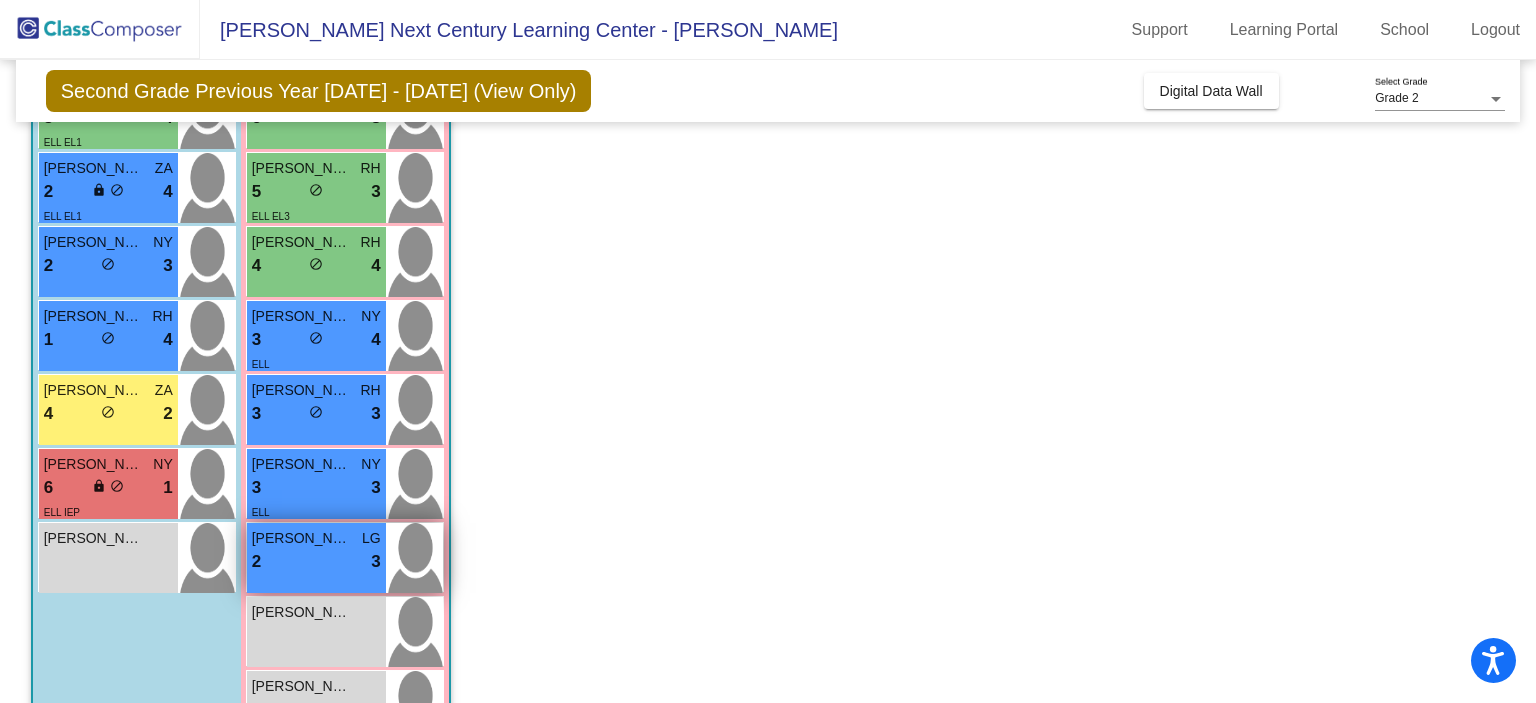 click on "[PERSON_NAME] [PERSON_NAME] 2 lock do_not_disturb_alt 3" at bounding box center (316, 558) 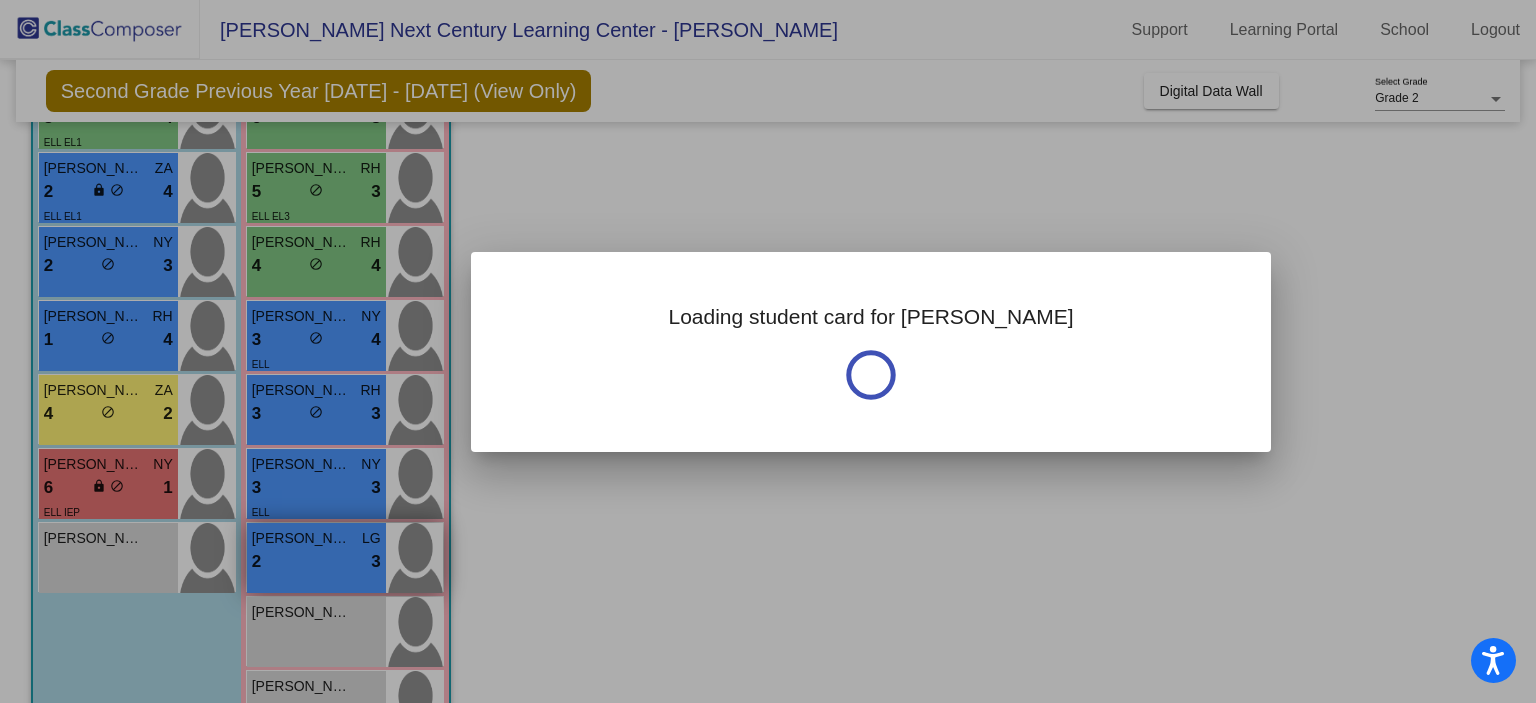 click at bounding box center [768, 351] 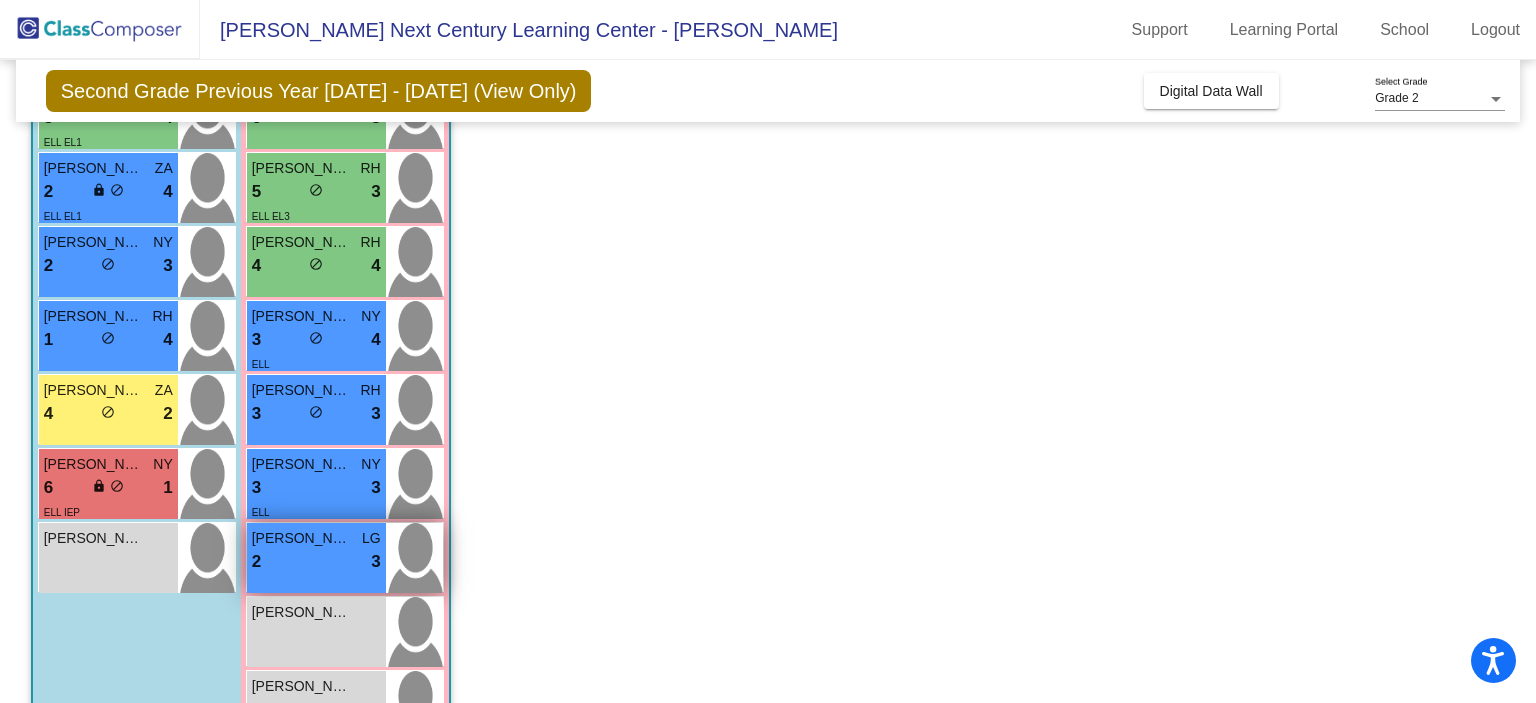 click on "[PERSON_NAME] [PERSON_NAME] 2 lock do_not_disturb_alt 3" at bounding box center (316, 558) 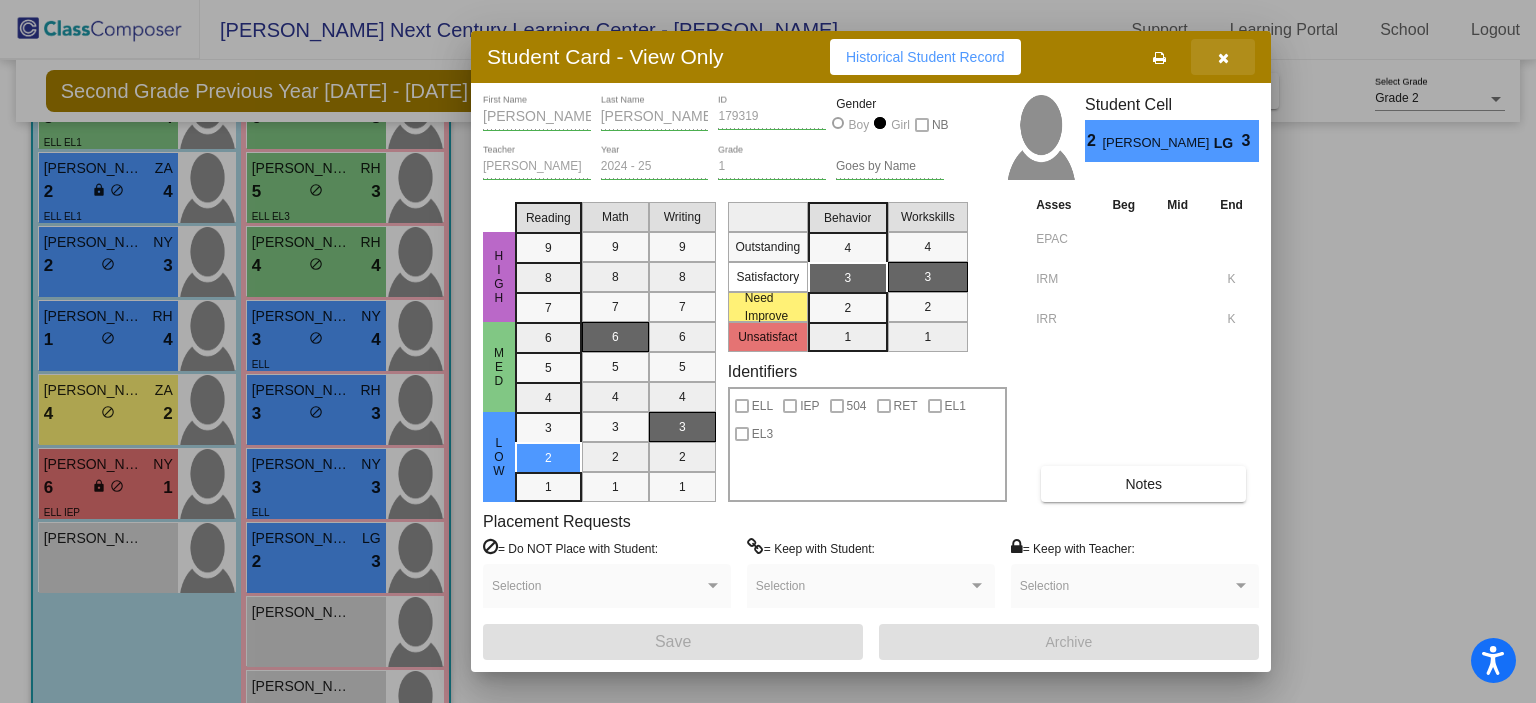 click at bounding box center (1223, 57) 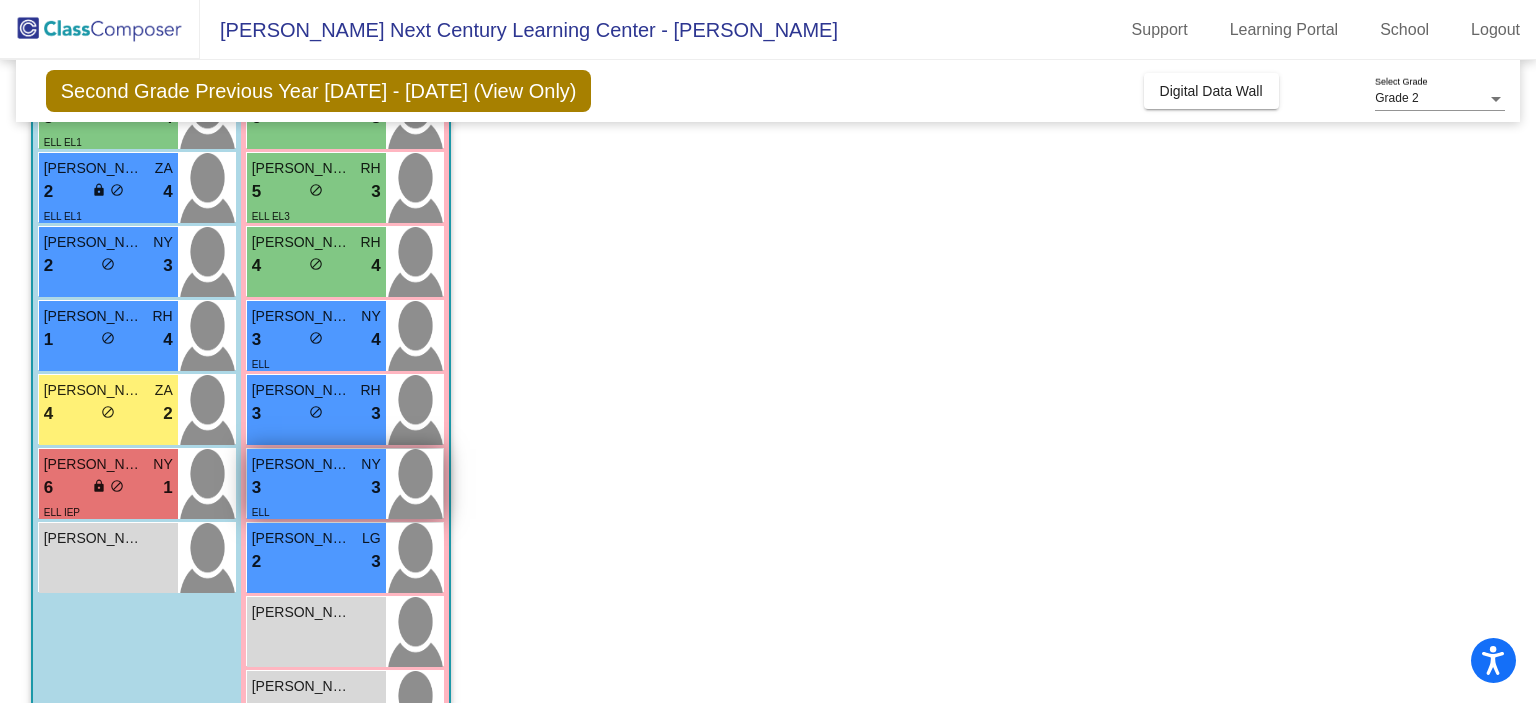 click on "3 lock do_not_disturb_alt 3" at bounding box center (316, 488) 